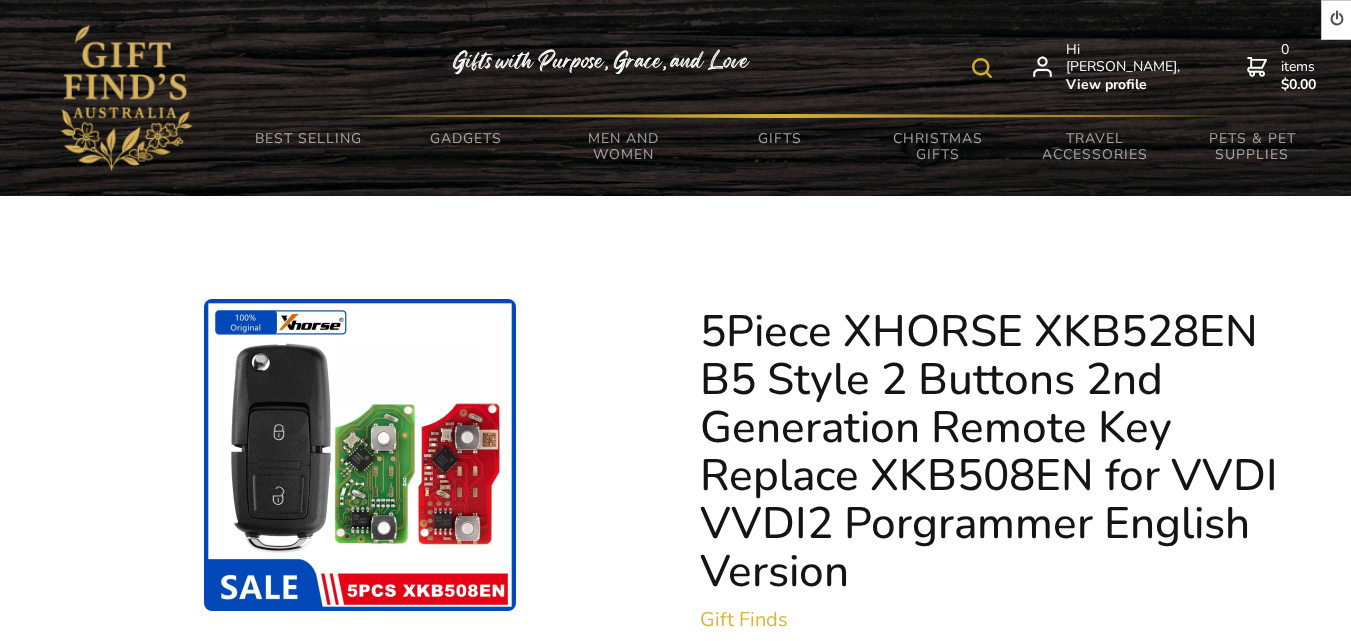 scroll, scrollTop: 0, scrollLeft: 0, axis: both 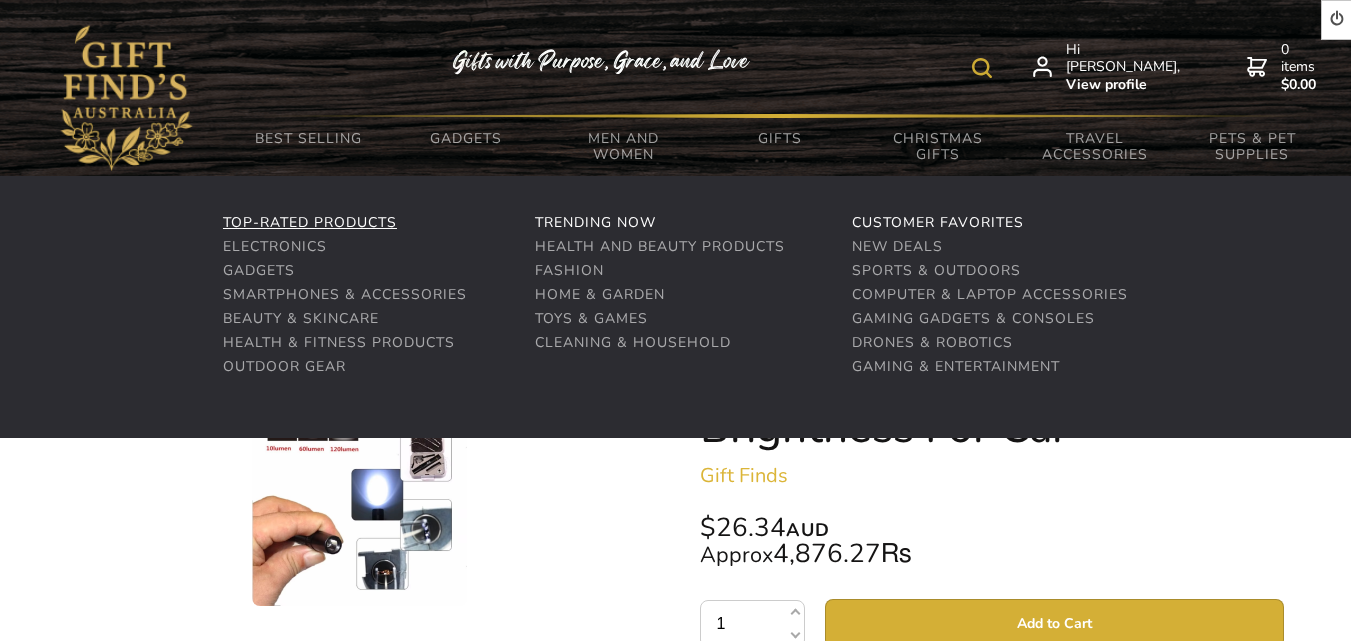 click on "Top-rated Products" at bounding box center [310, 222] 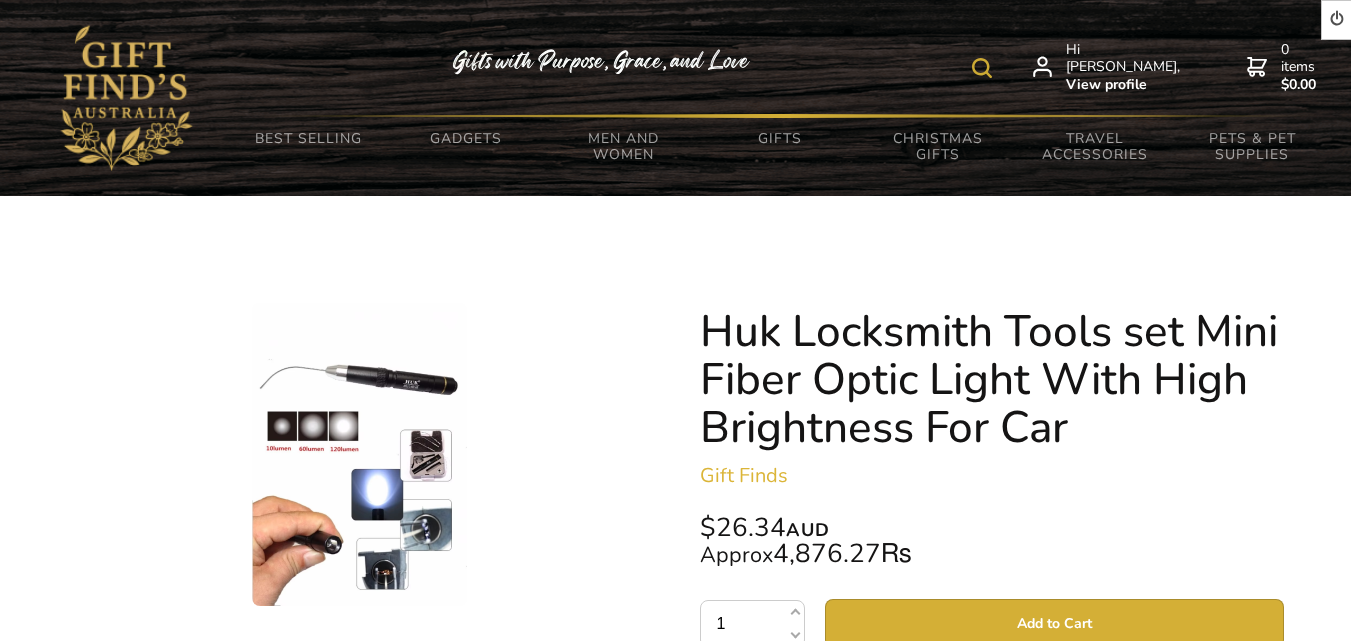 scroll, scrollTop: 0, scrollLeft: 0, axis: both 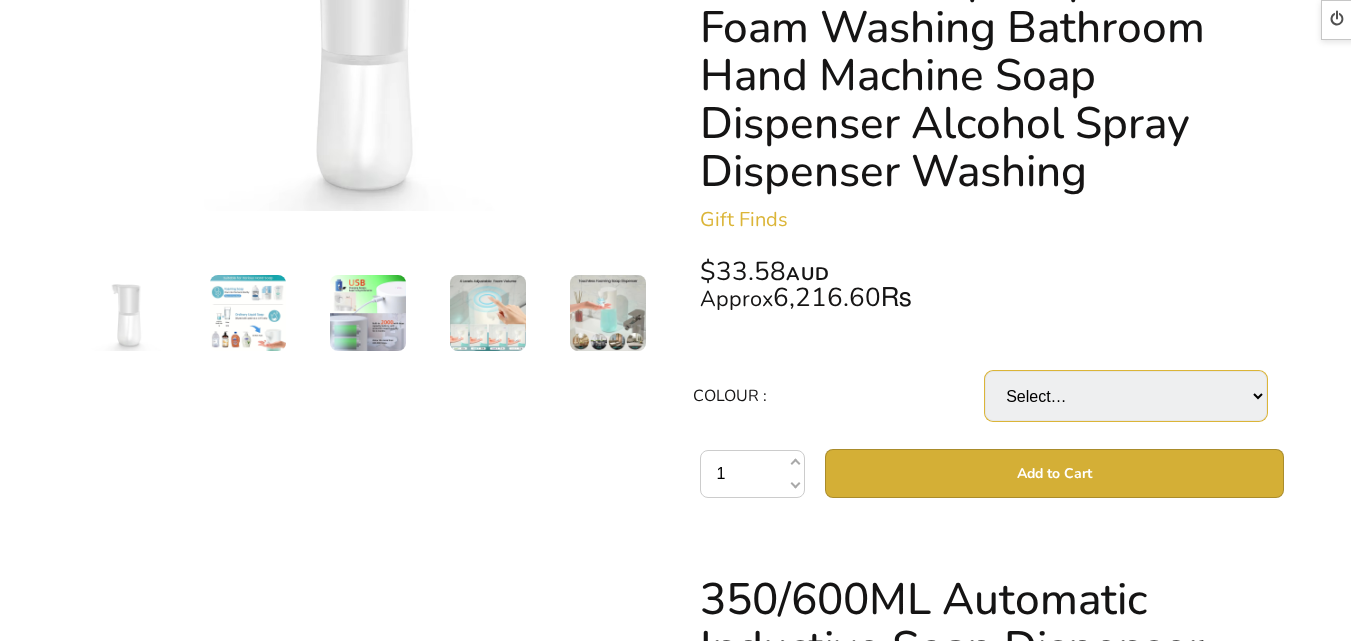 click on "Select…
350ML Foam (+ $33.58)
350ML Alcohol Spray (+ $33.58)
600ML Foam (+ $34.98)
600ML Alcohol Spray (+ $34.98)" at bounding box center (1126, 396) 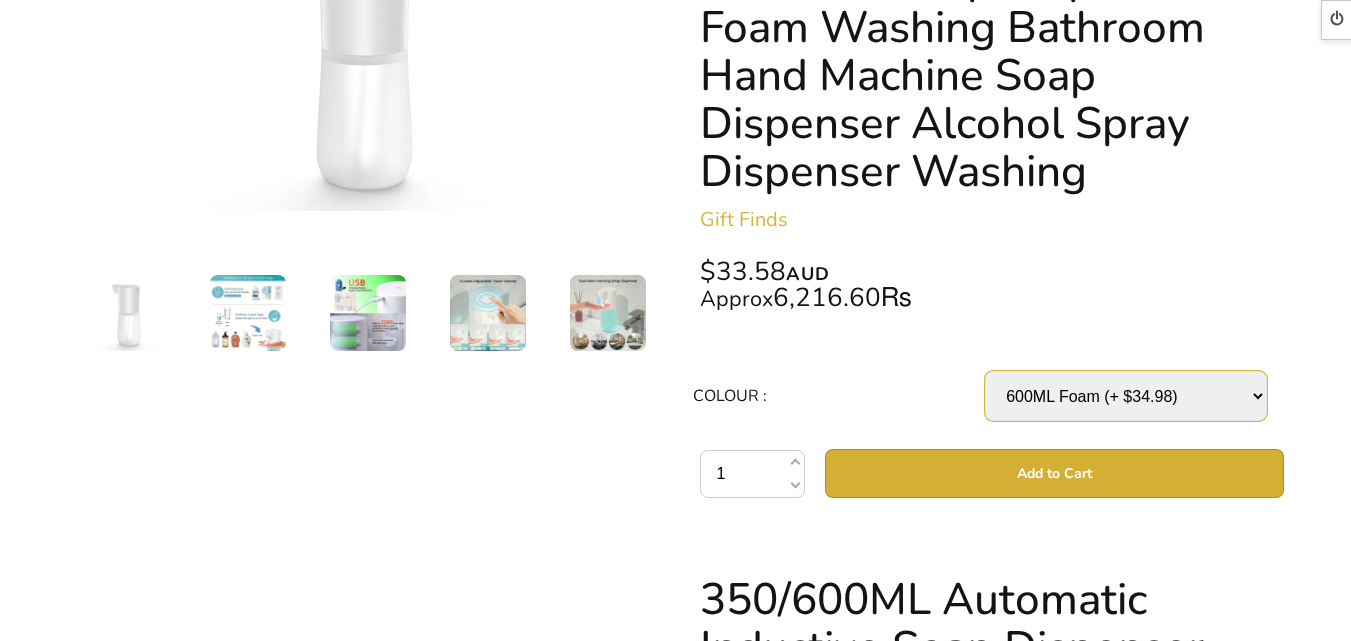 click on "Select…
350ML Foam (+ $33.58)
350ML Alcohol Spray (+ $33.58)
600ML Foam (+ $34.98)
600ML Alcohol Spray (+ $34.98)" at bounding box center [1126, 396] 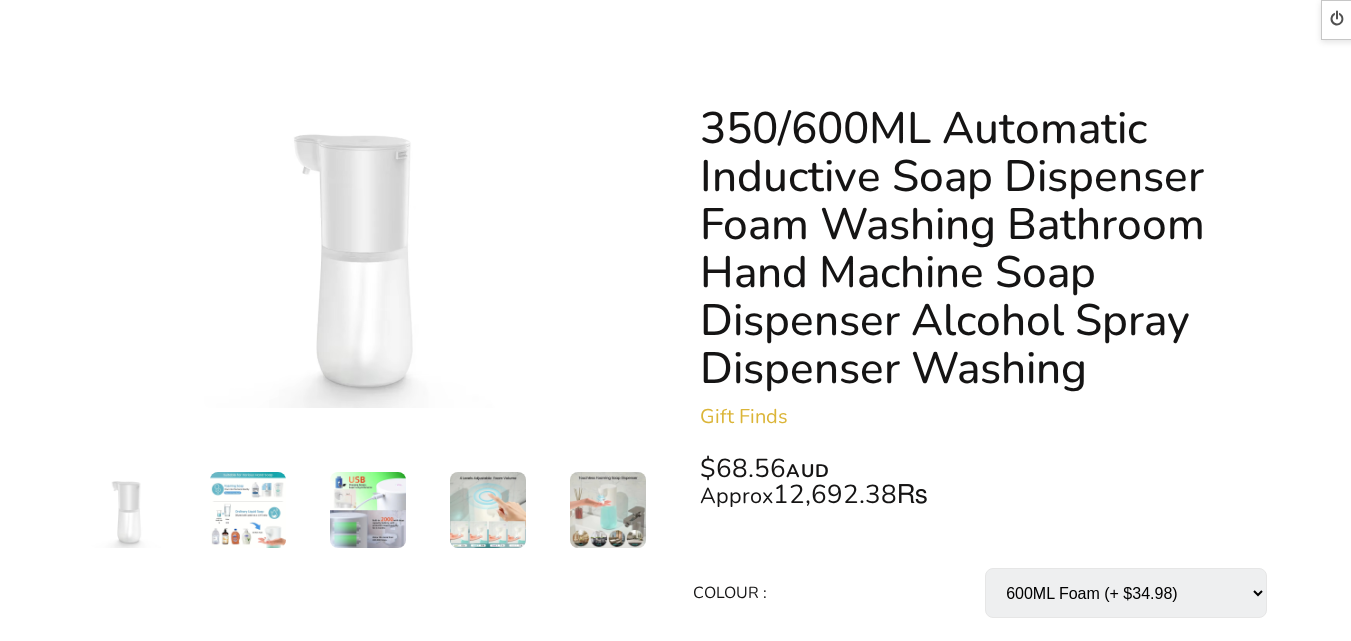 scroll, scrollTop: 198, scrollLeft: 0, axis: vertical 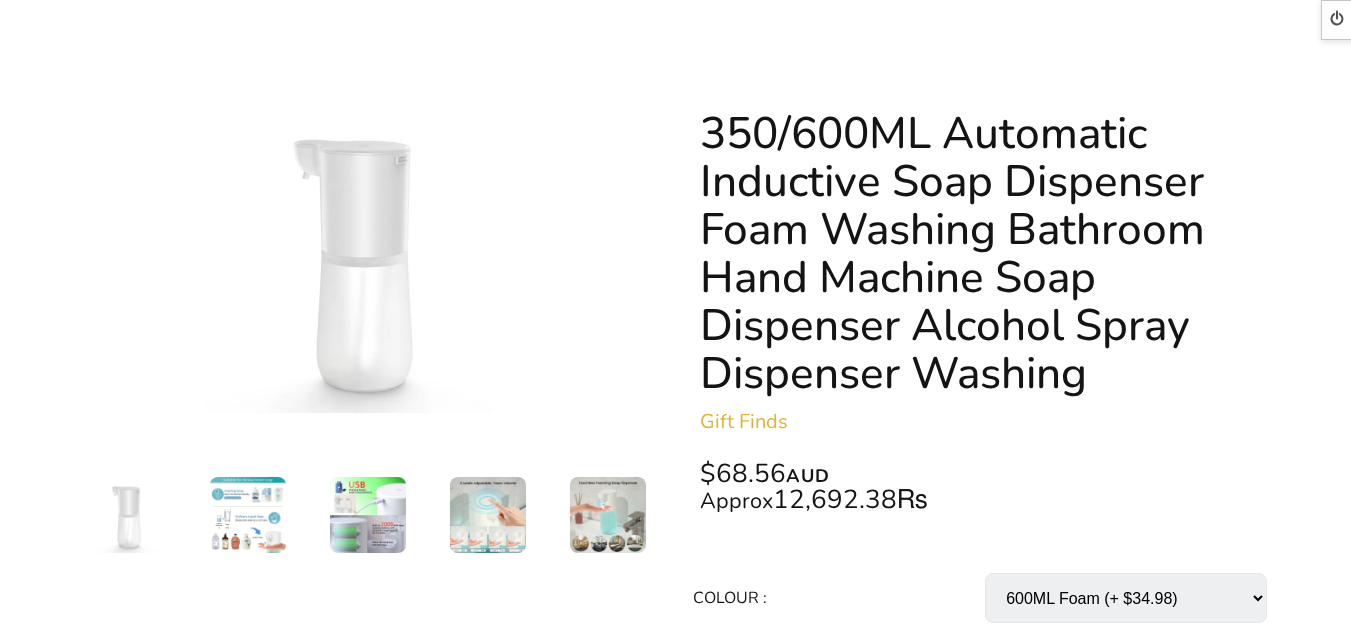 click on "Select…
350ML Foam (+ $33.58)
350ML Alcohol Spray (+ $33.58)
600ML Foam (+ $34.98)
600ML Alcohol Spray (+ $34.98)" at bounding box center [1126, 598] 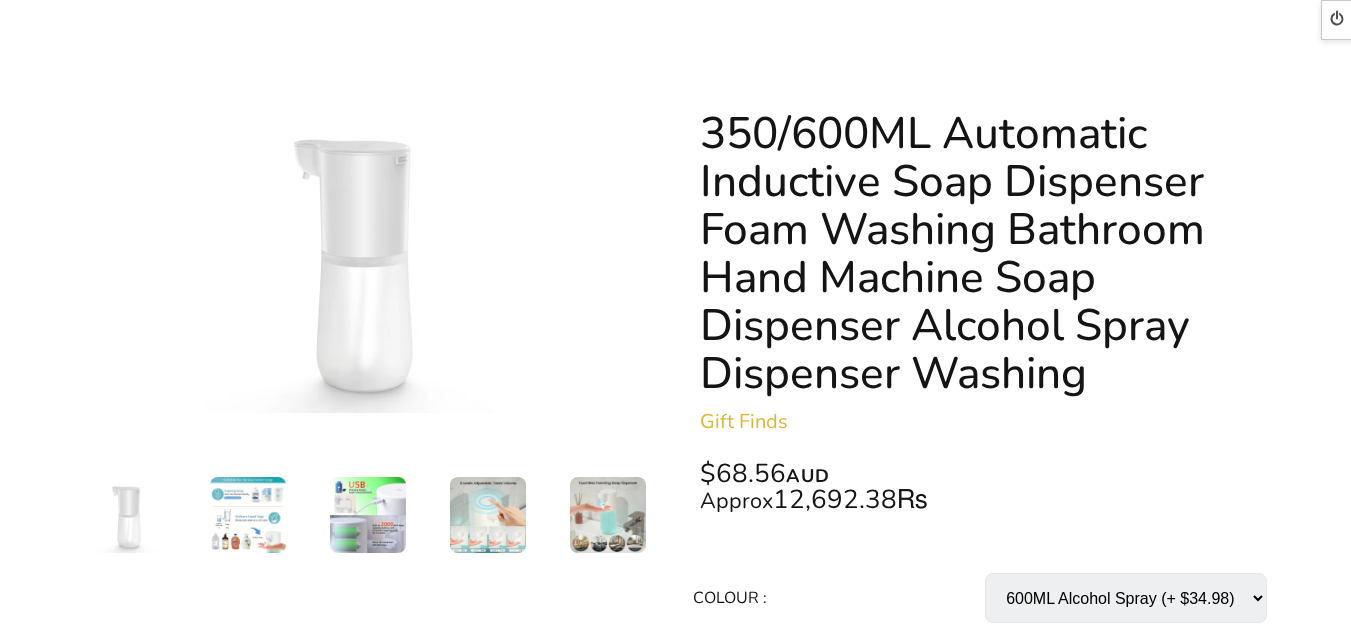 click on "Select…
350ML Foam (+ $33.58)
350ML Alcohol Spray (+ $33.58)
600ML Foam (+ $34.98)
600ML Alcohol Spray (+ $34.98)" at bounding box center [1126, 598] 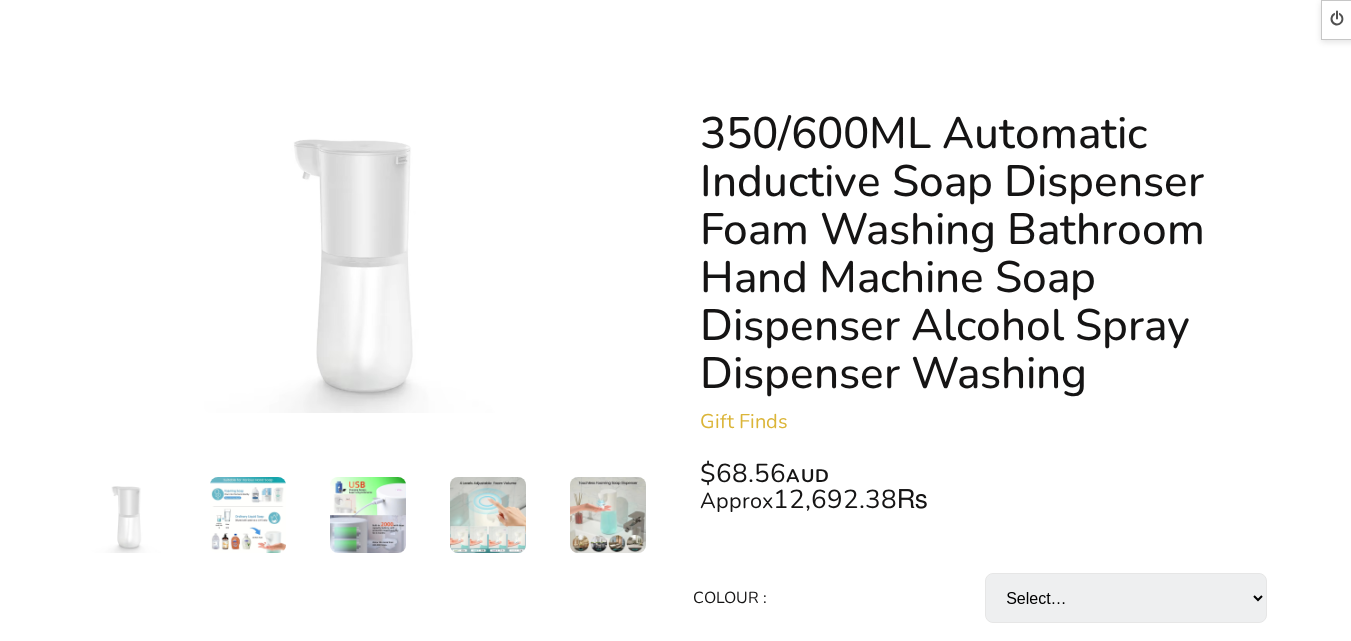 click on "Select…
350ML Foam (+ $33.58)
350ML Alcohol Spray (+ $33.58)
600ML Foam (+ $34.98)
600ML Alcohol Spray (+ $34.98)" at bounding box center (1126, 598) 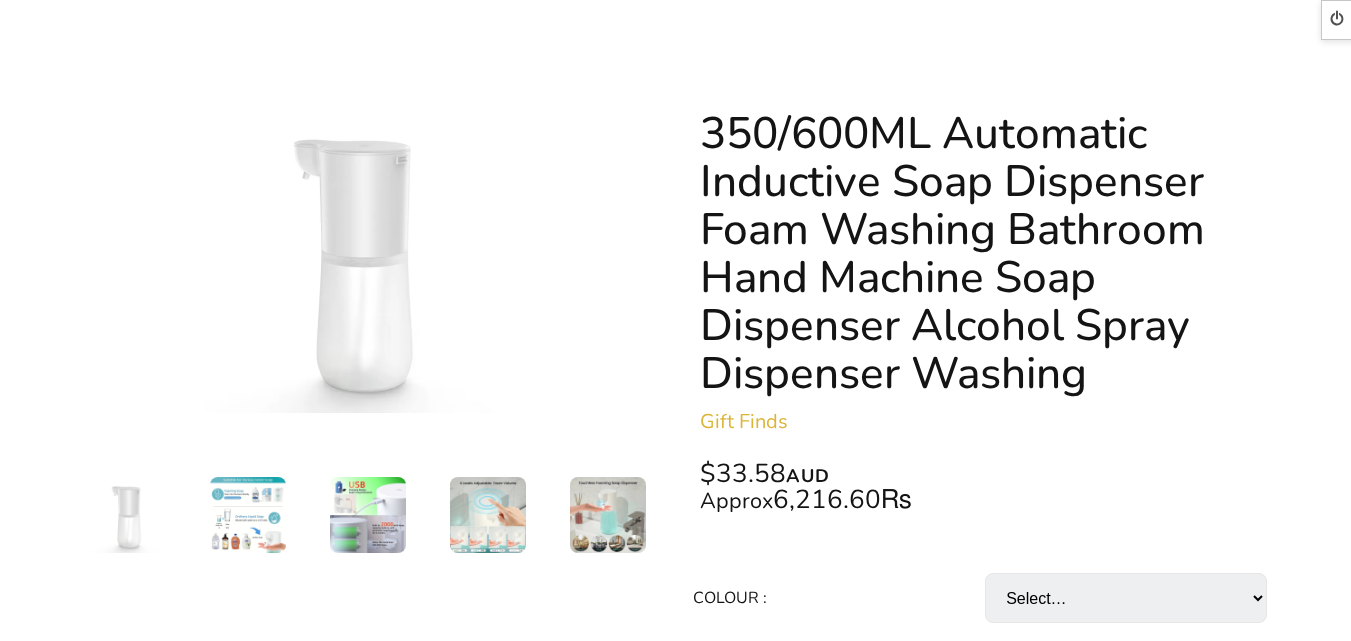 select on "350ML Foam" 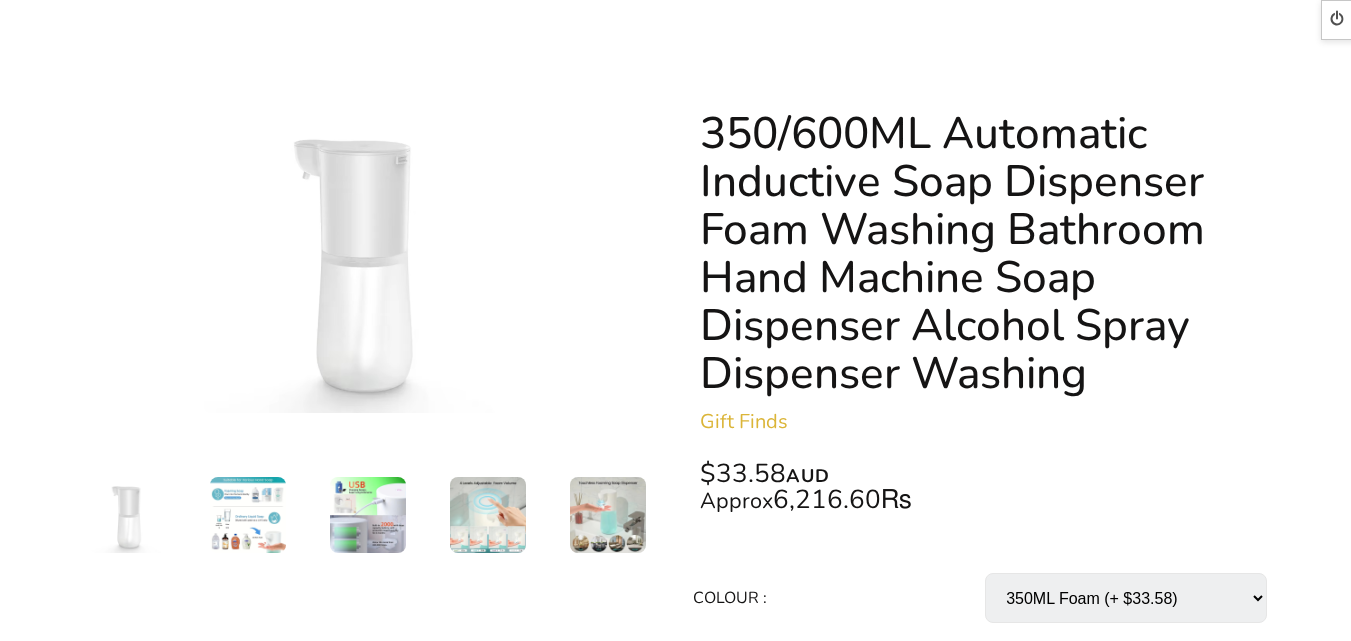click on "Select…
350ML Foam (+ $33.58)
350ML Alcohol Spray (+ $33.58)
600ML Foam (+ $34.98)
600ML Alcohol Spray (+ $34.98)" at bounding box center (1126, 598) 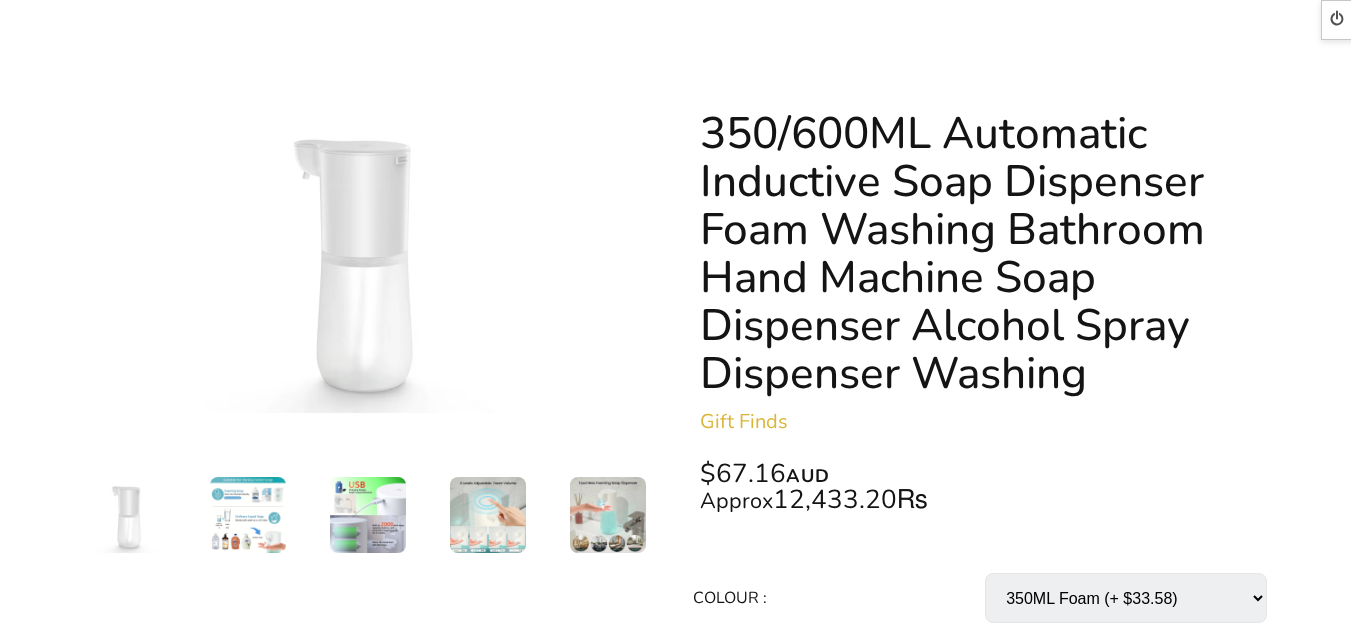 click on "Select…
350ML Foam (+ $33.58)
350ML Alcohol Spray (+ $33.58)
600ML Foam (+ $34.98)
600ML Alcohol Spray (+ $34.98)" at bounding box center (1126, 598) 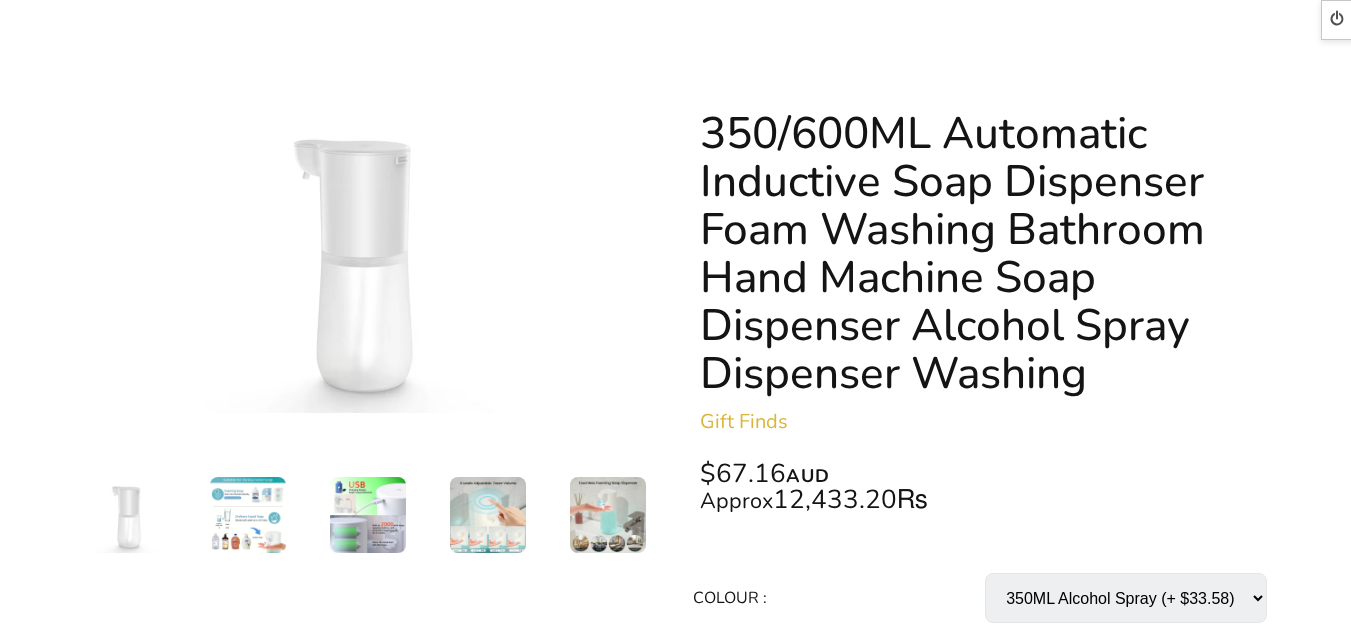 click on "Select…
350ML Foam (+ $33.58)
350ML Alcohol Spray (+ $33.58)
600ML Foam (+ $34.98)
600ML Alcohol Spray (+ $34.98)" at bounding box center [1126, 598] 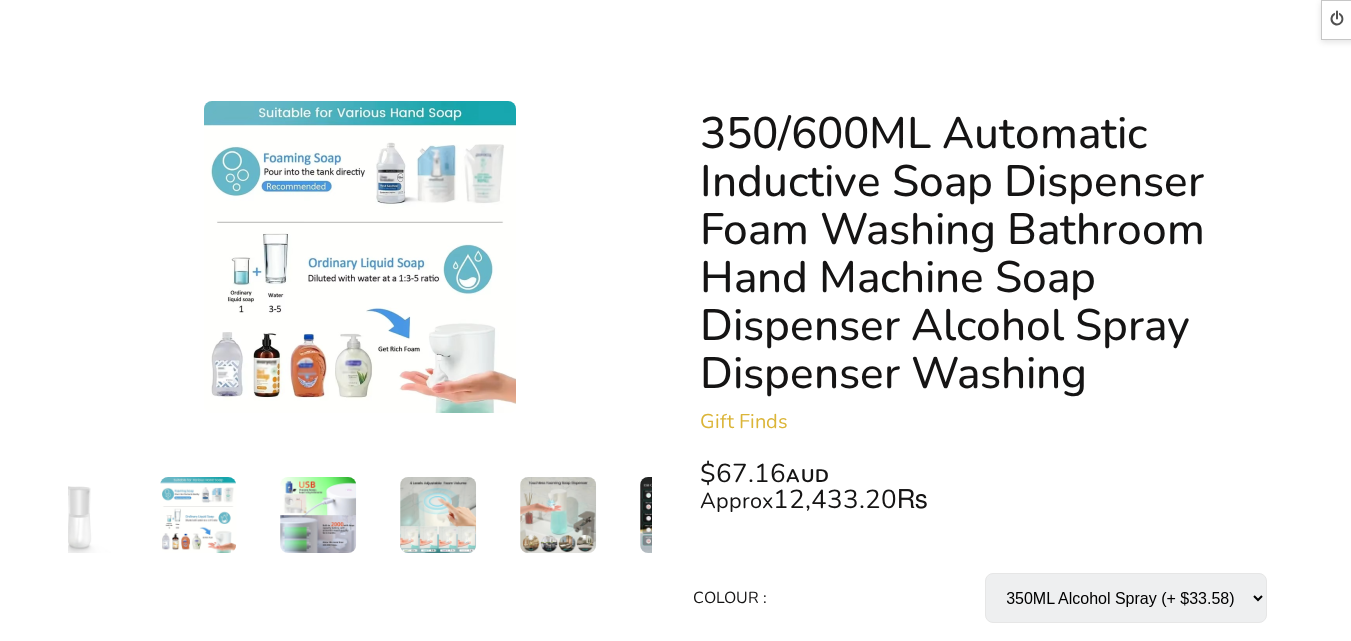 click at bounding box center [318, 515] 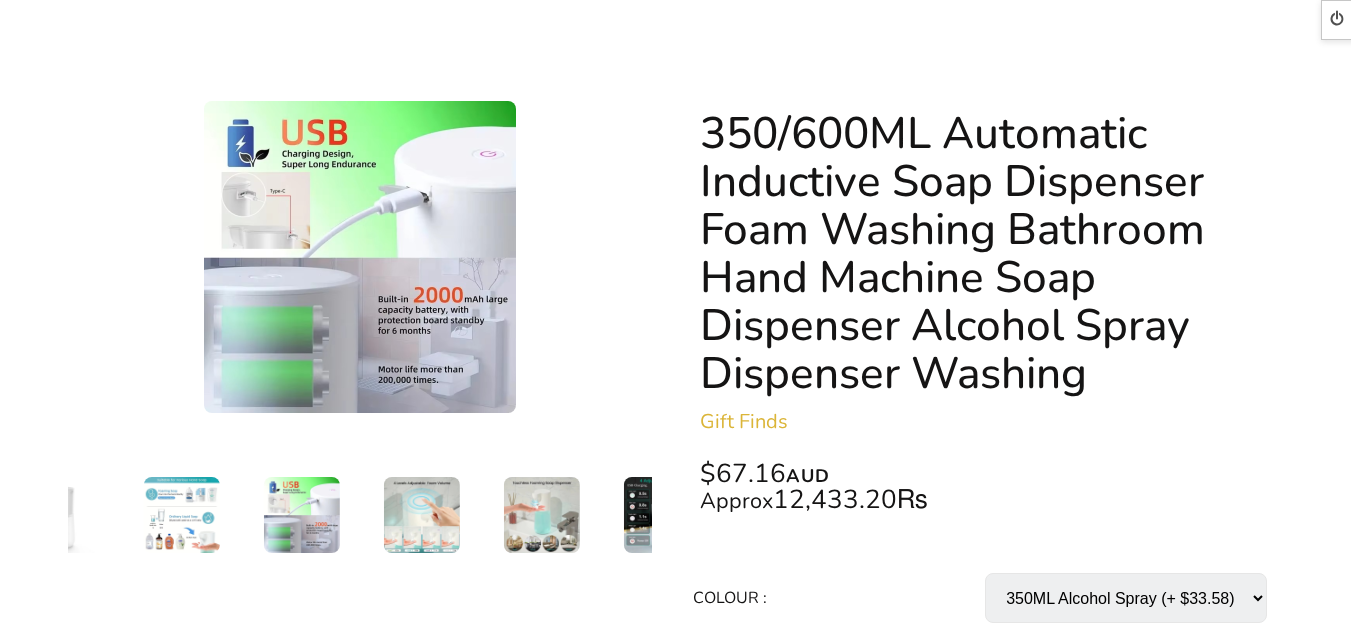 click at bounding box center [421, 515] 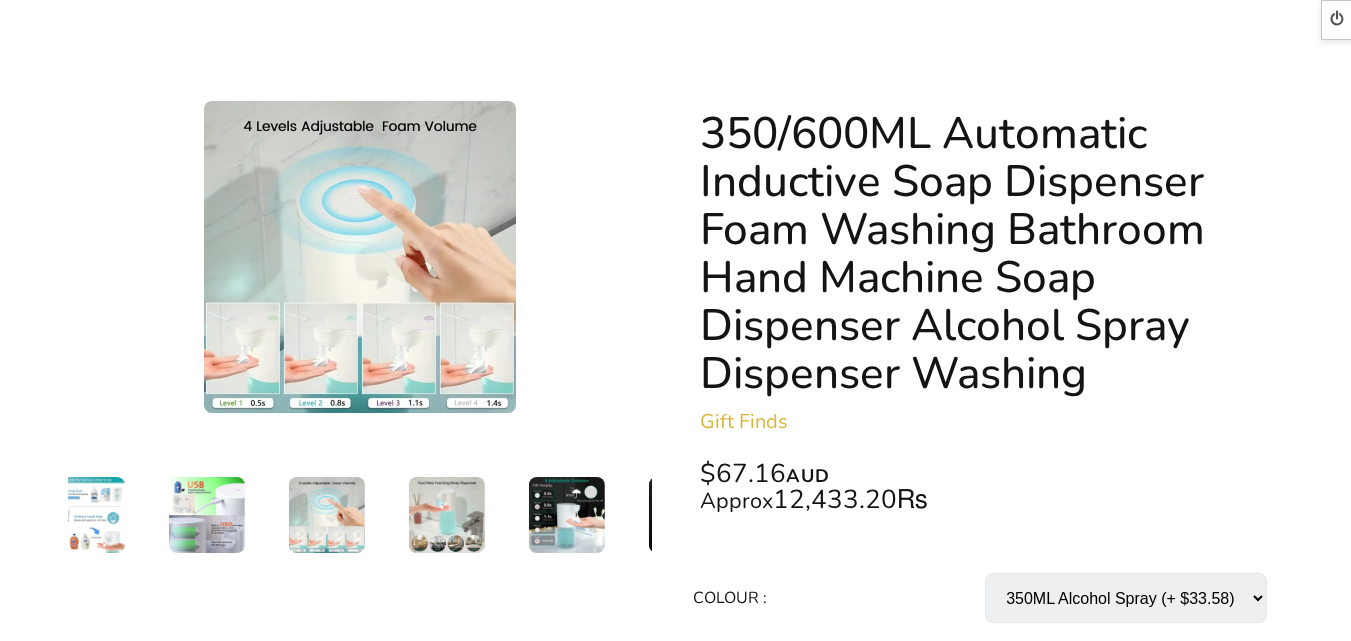 scroll, scrollTop: 0, scrollLeft: 0, axis: both 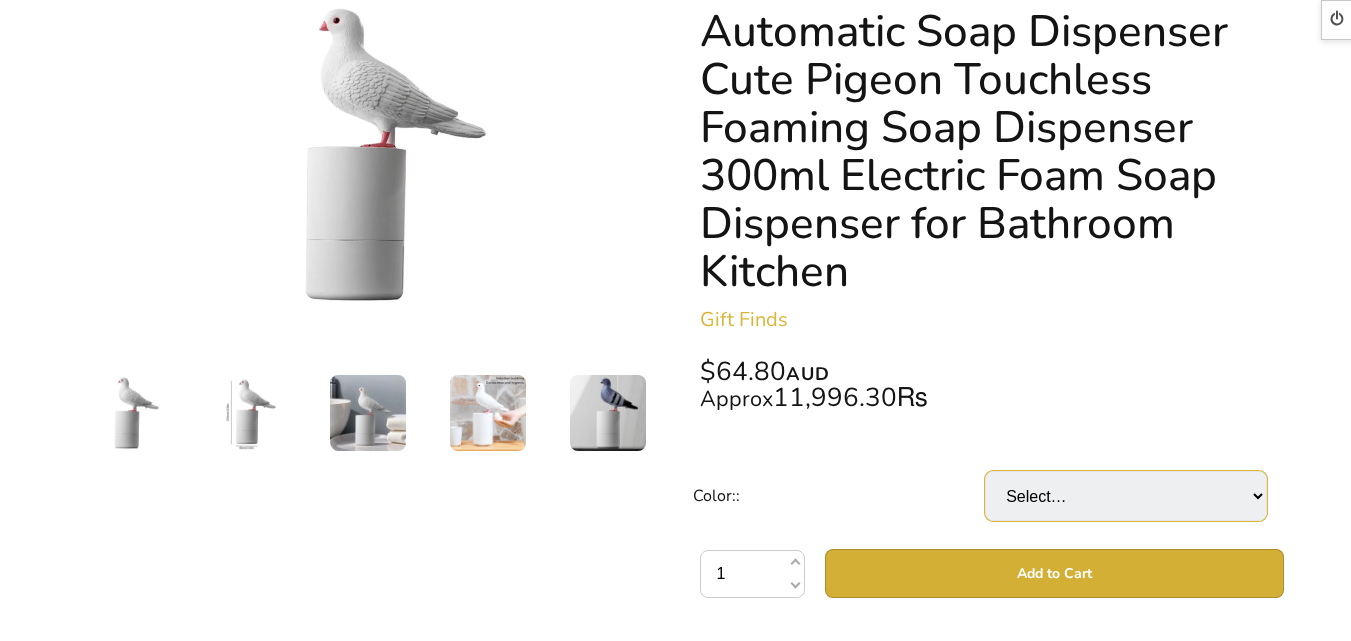 click on "Select…
Grey
white" at bounding box center (1126, 496) 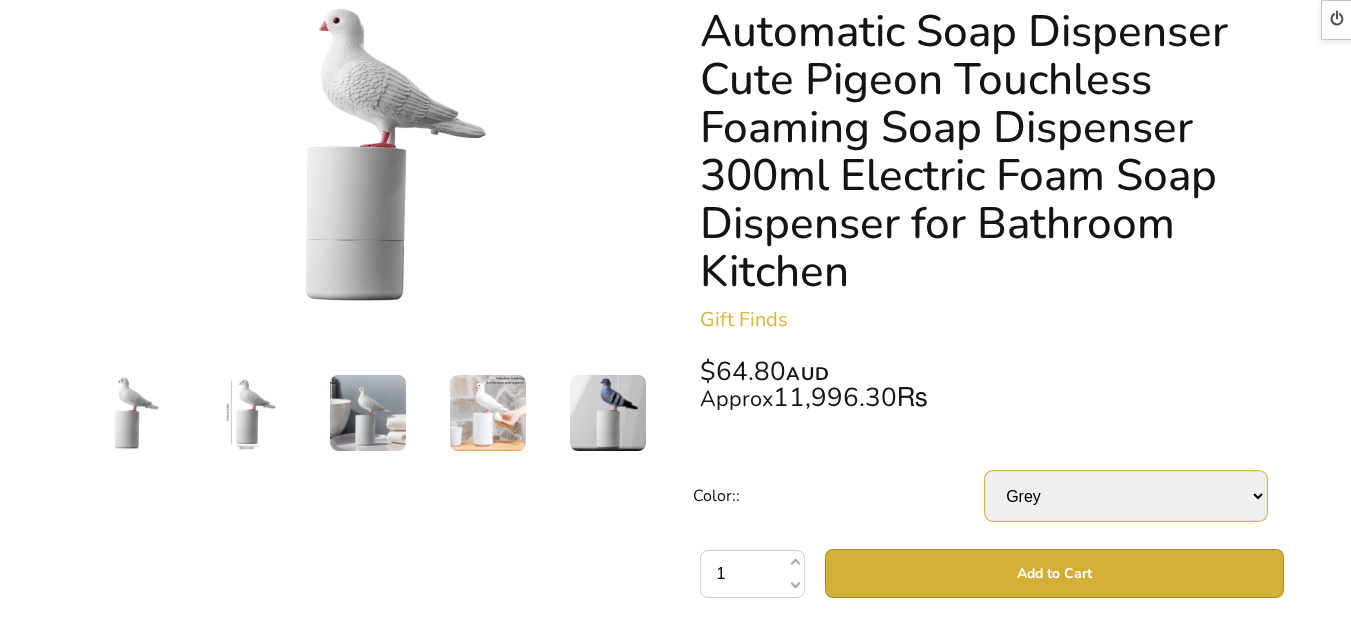 click on "Select…
Grey
white" at bounding box center [1126, 496] 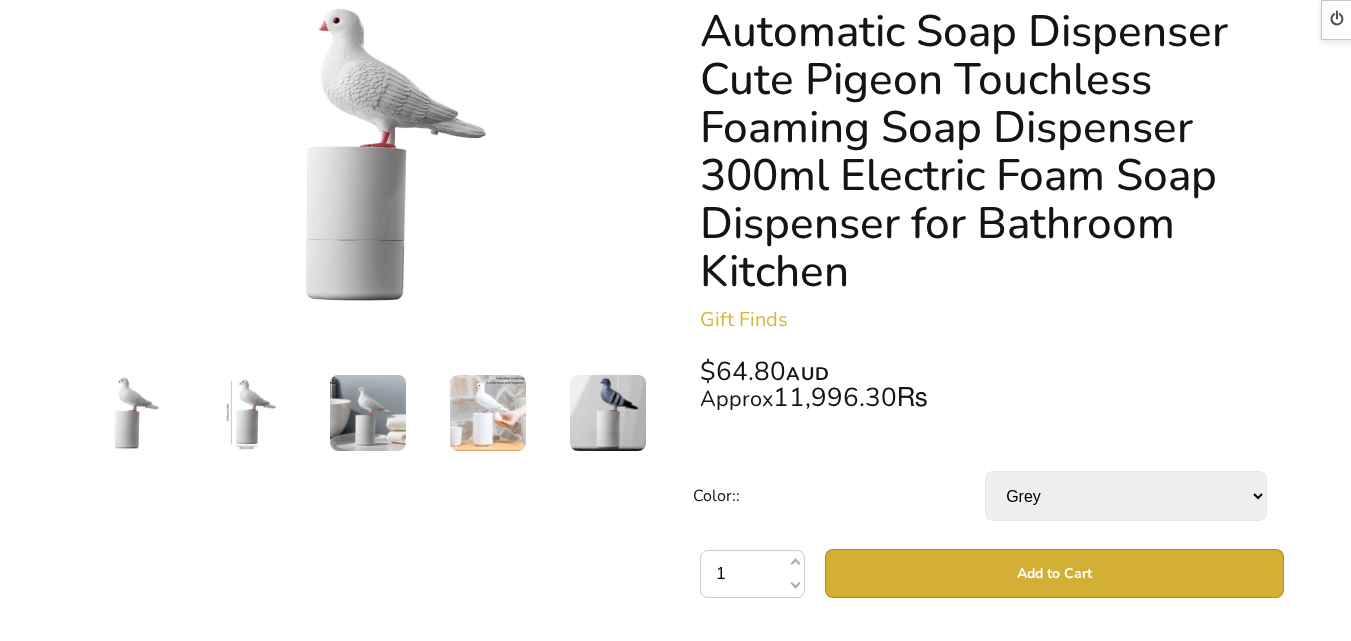 click on "Select…
Grey
white" at bounding box center (1126, 496) 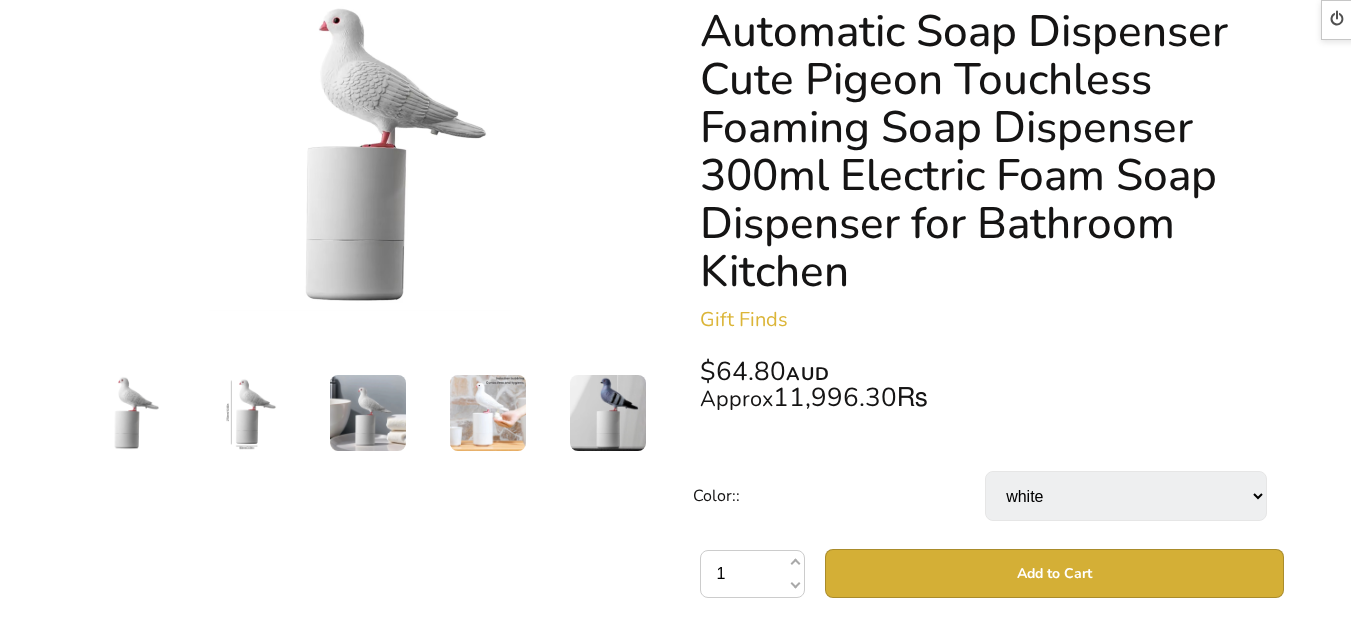 click on "Select…
Grey
white" at bounding box center (1126, 496) 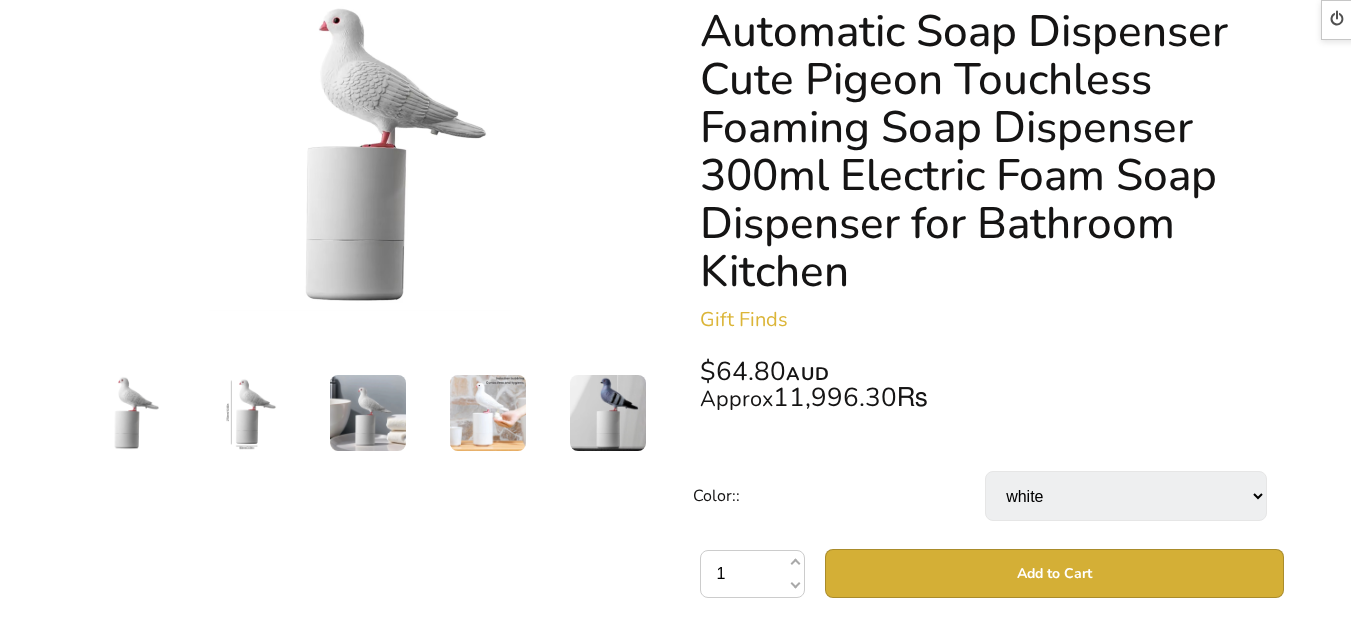 click on "Select…
Grey
white" at bounding box center [1126, 496] 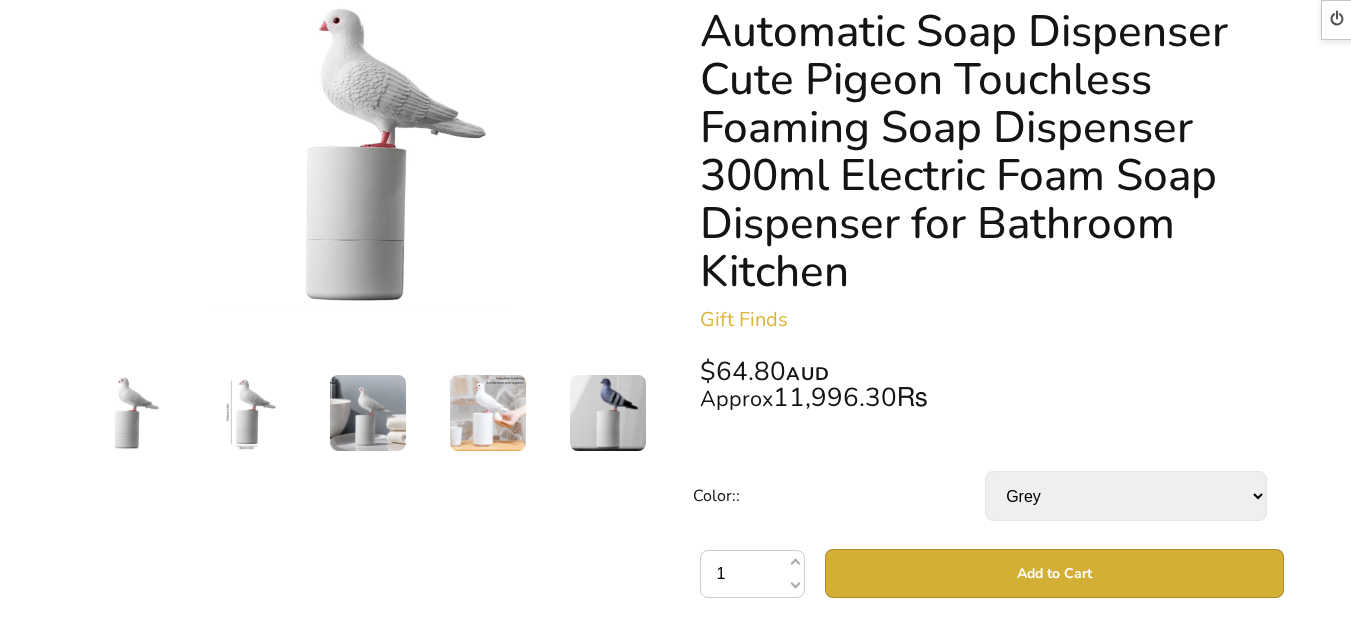click on "Select…
Grey
white" at bounding box center [1126, 496] 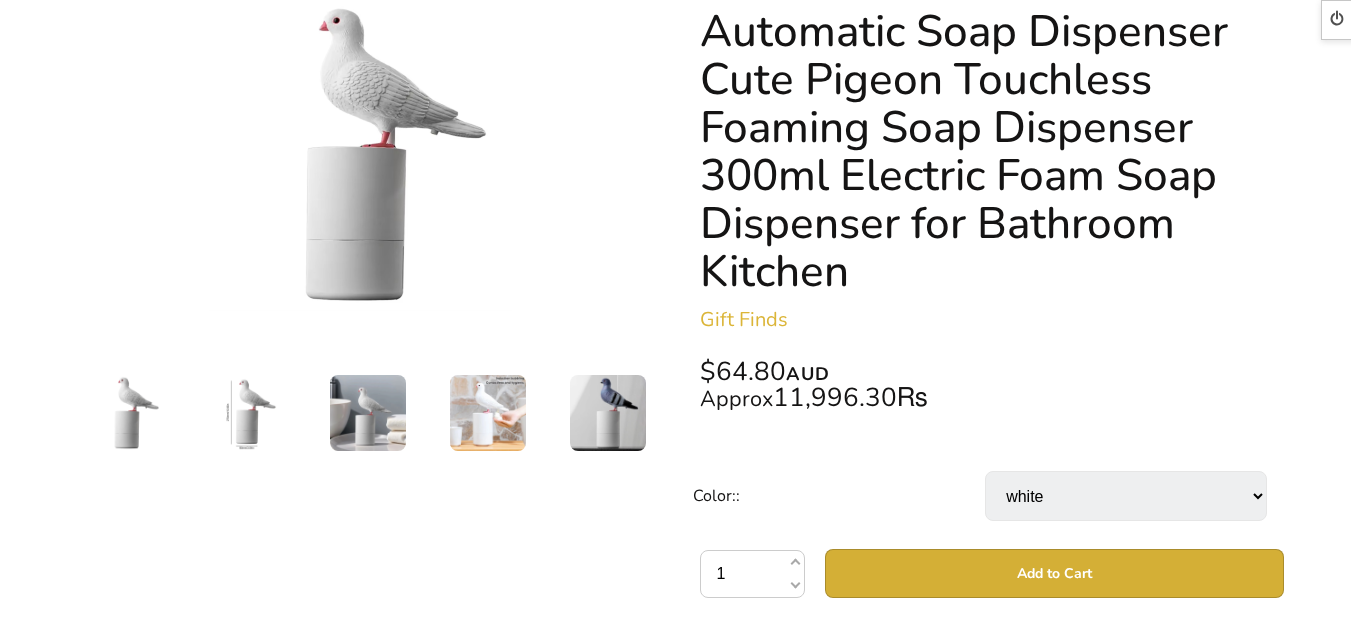 click on "Select…
Grey
white" at bounding box center (1126, 496) 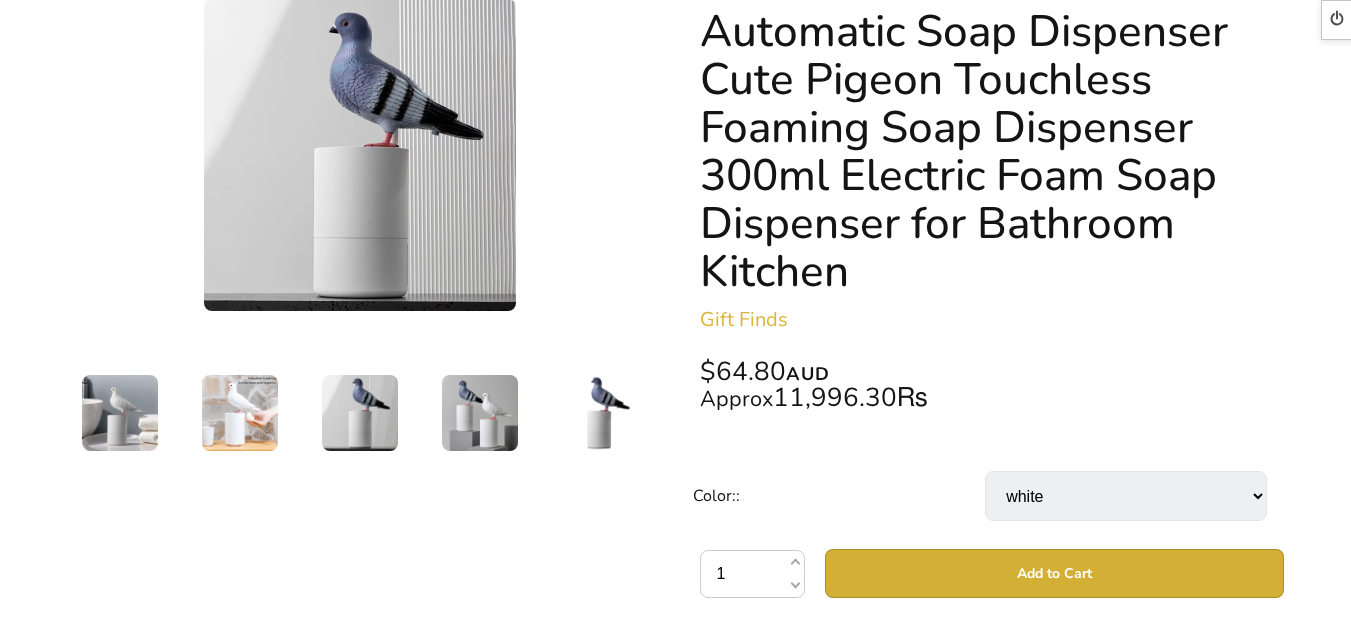 click at bounding box center [240, 413] 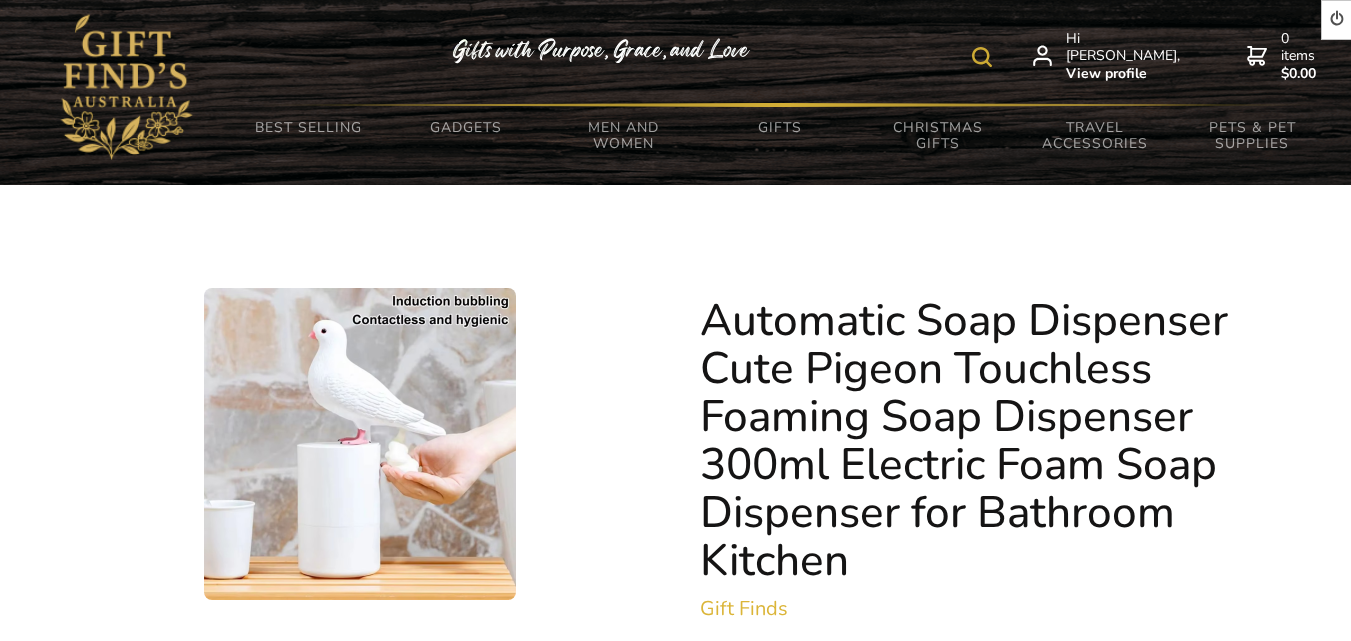scroll, scrollTop: 0, scrollLeft: 0, axis: both 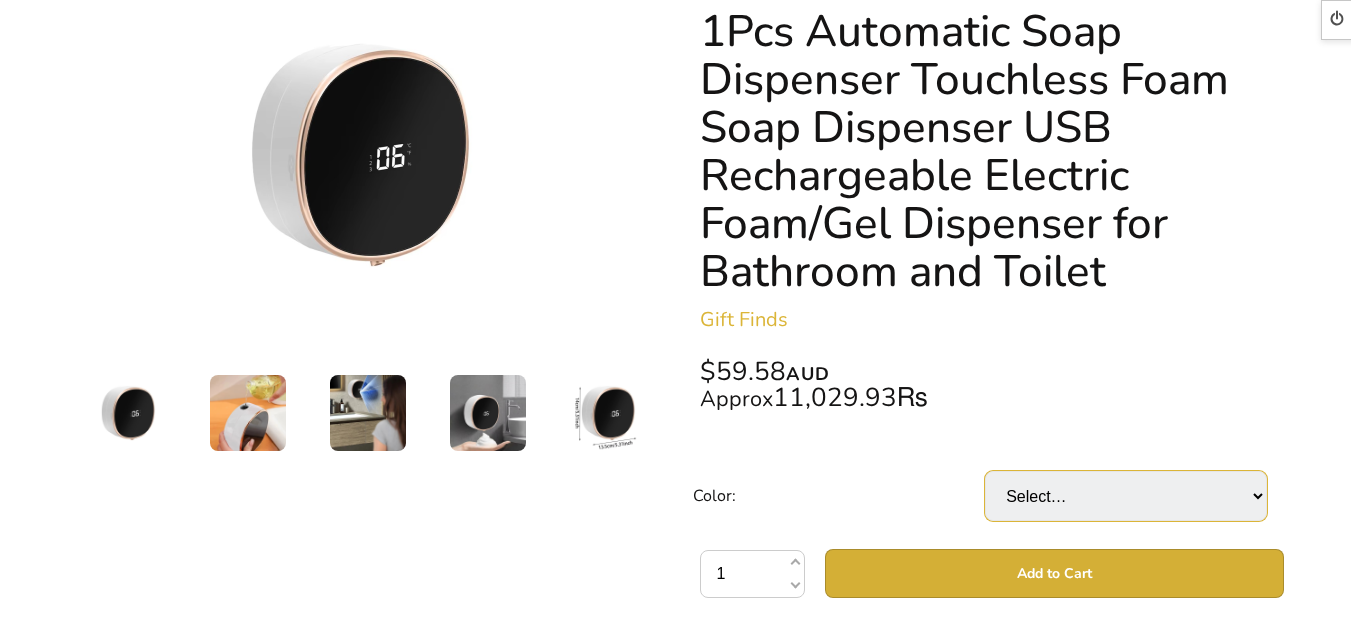 click on "Select…
Foam Machine" at bounding box center [1126, 496] 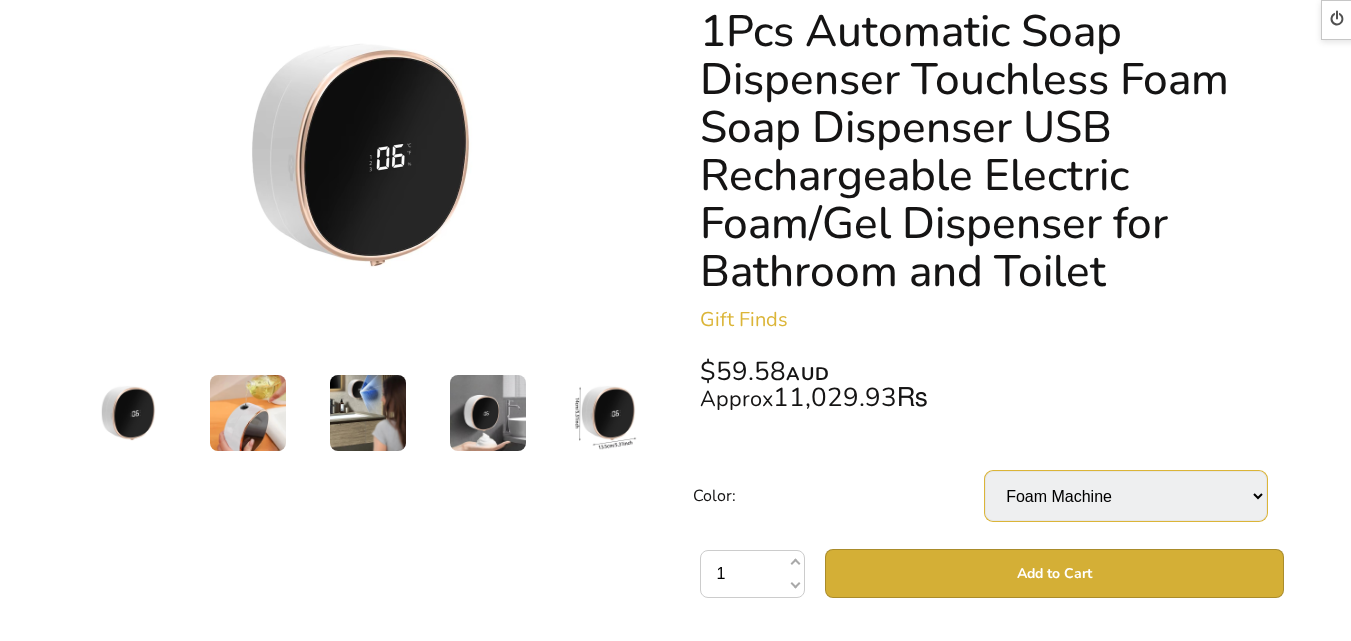 click on "Select…
Foam Machine" at bounding box center (1126, 496) 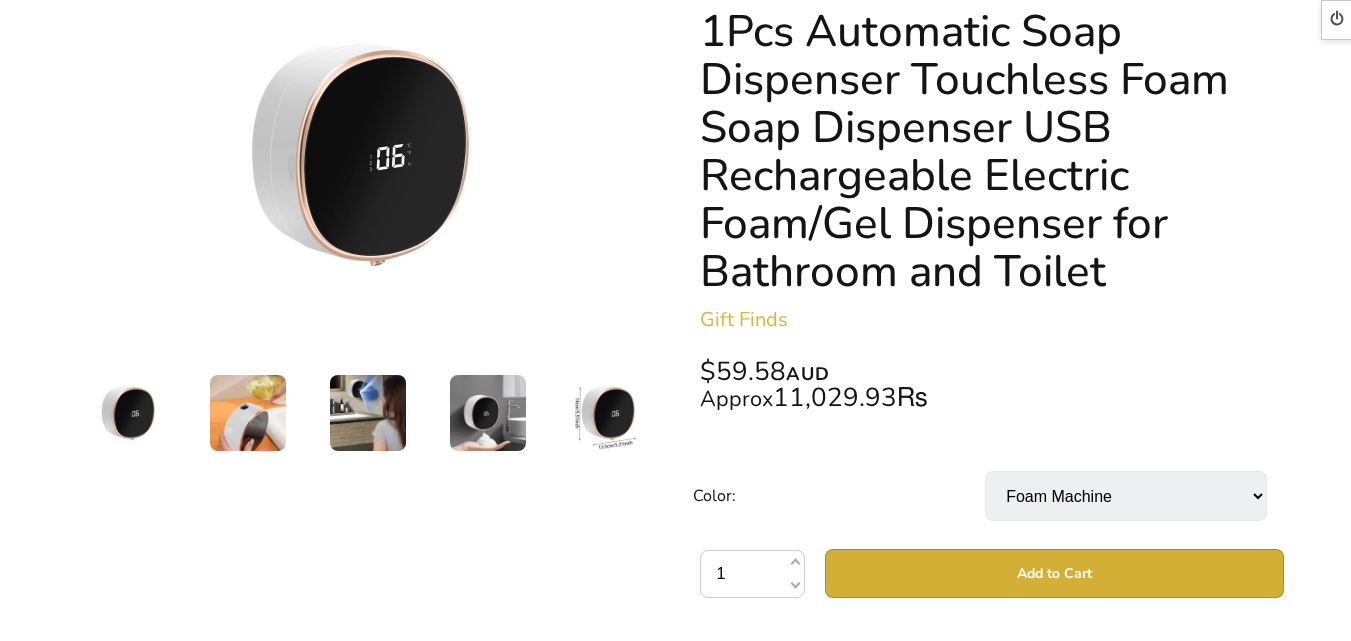 click on "Select…
Foam Machine" at bounding box center (1126, 496) 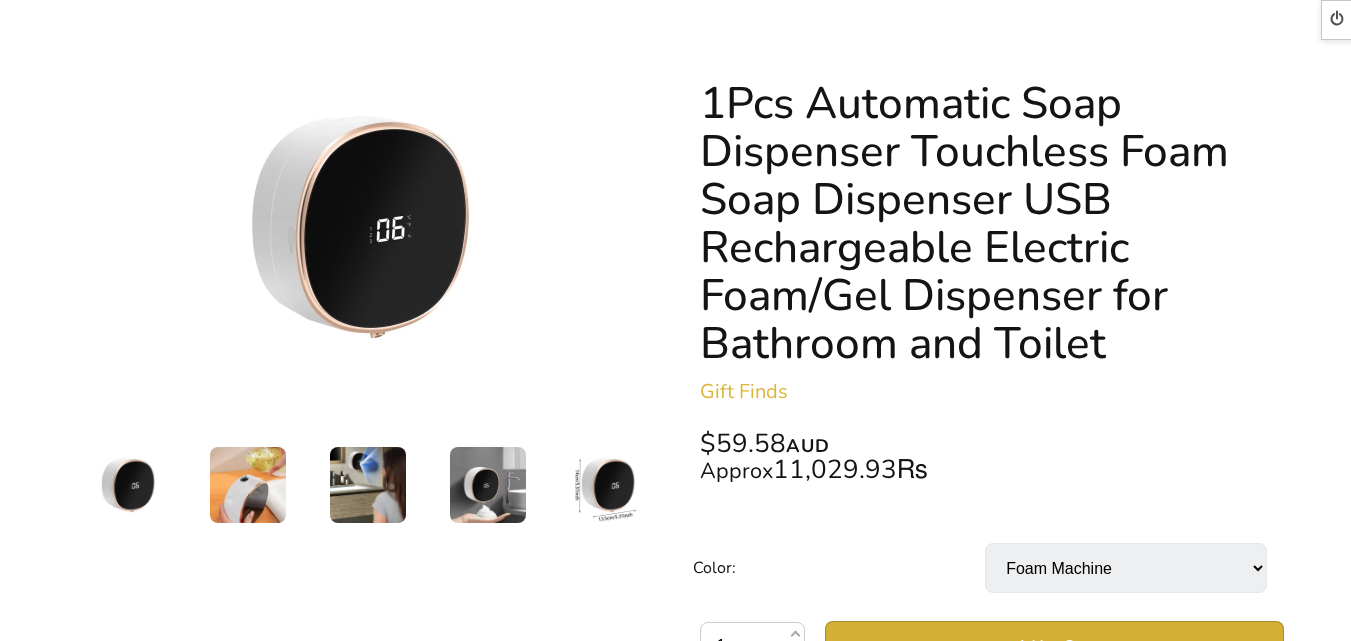 scroll, scrollTop: 200, scrollLeft: 0, axis: vertical 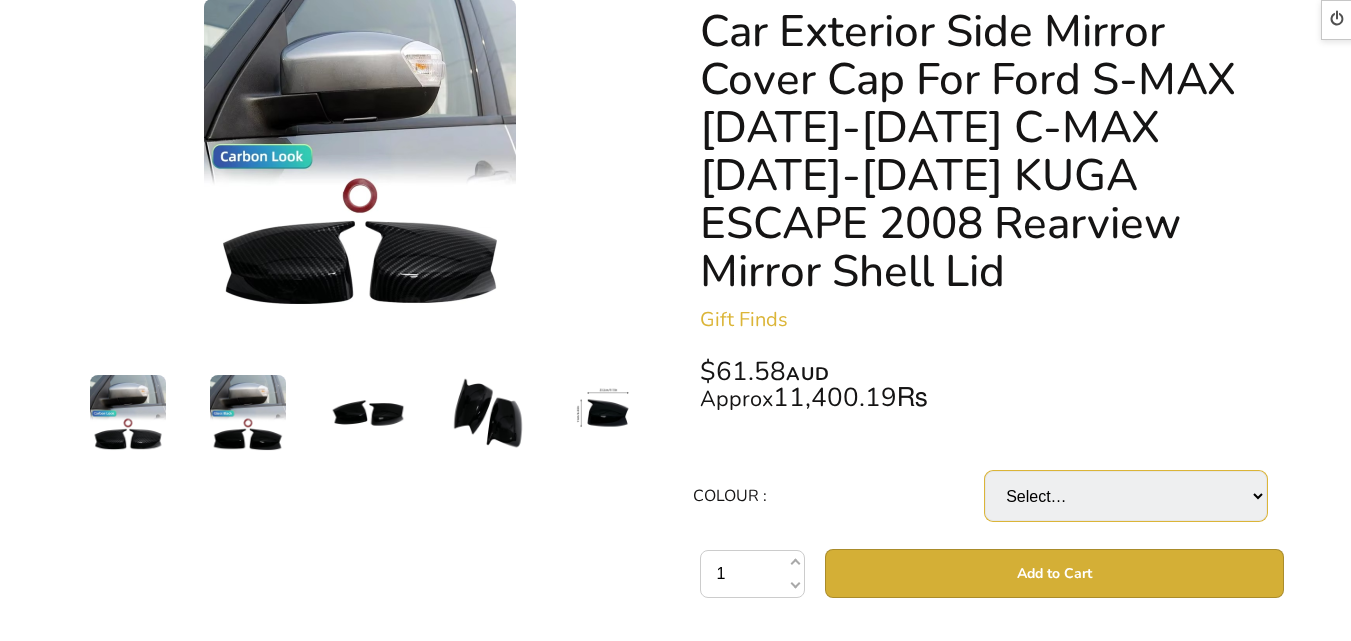 click on "Select…
Gloss Black (+ $61.58)
Carbon Look (+ $67.18)" at bounding box center (1126, 496) 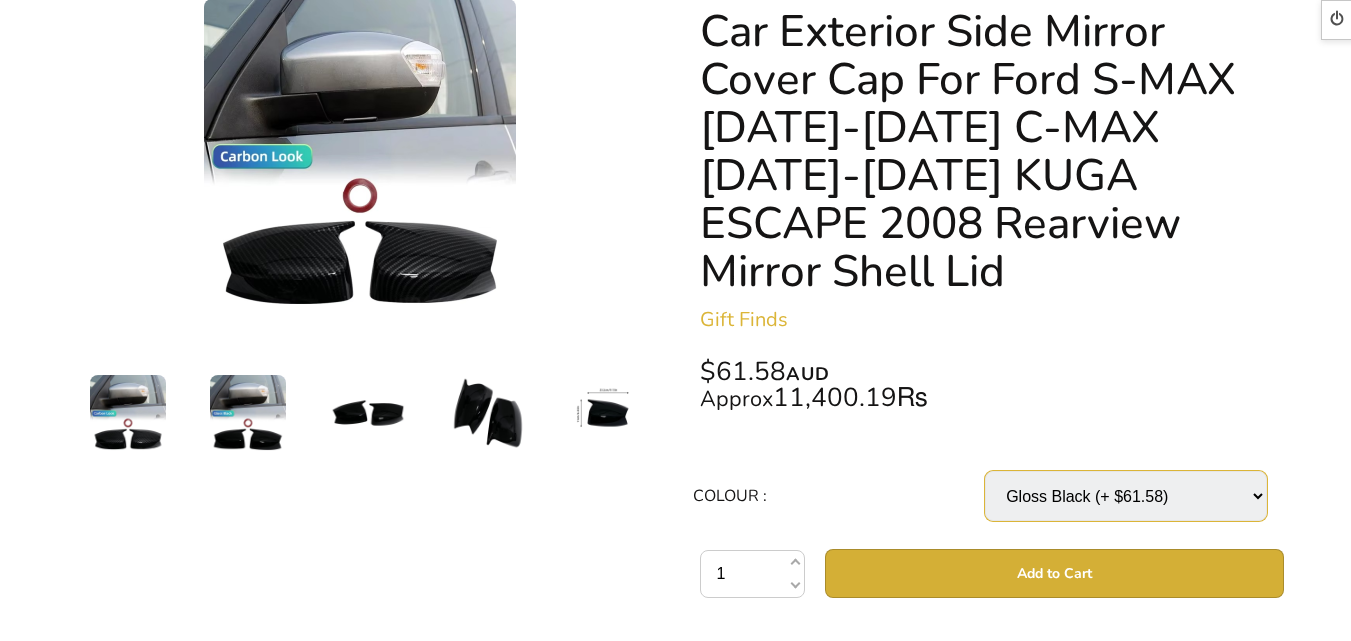 click on "Select…
Gloss Black (+ $61.58)
Carbon Look (+ $67.18)" at bounding box center (1126, 496) 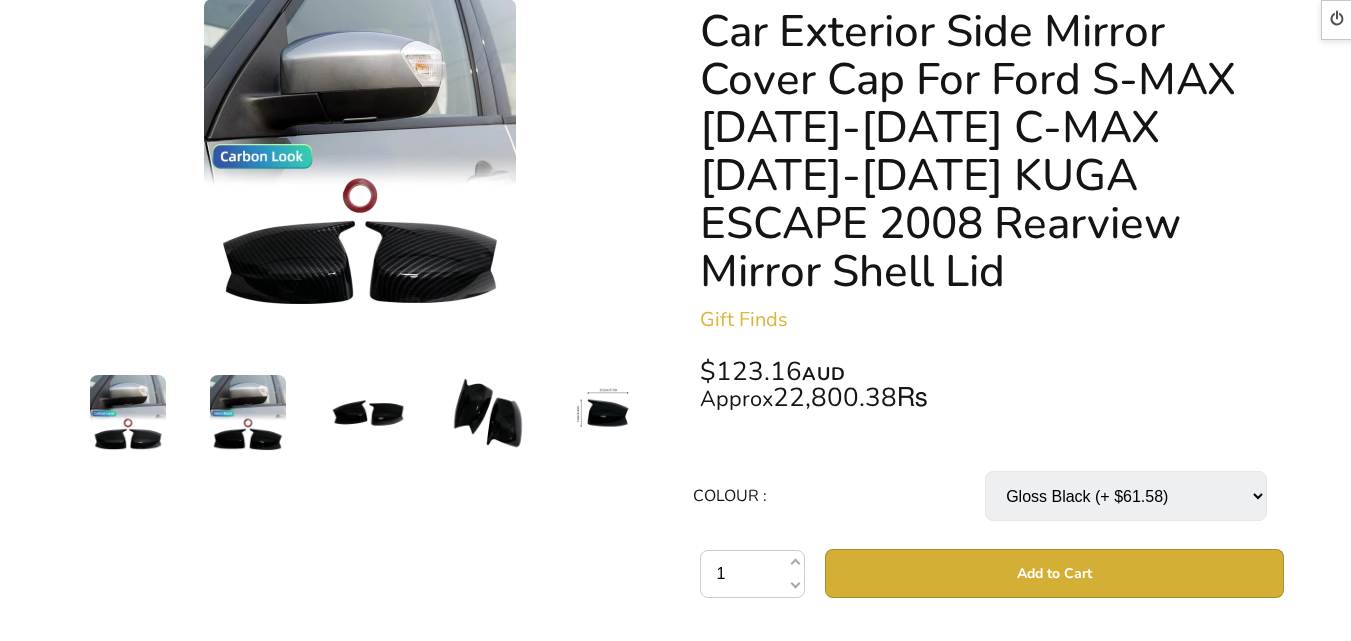 click on "Select…
Gloss Black (+ $61.58)
Carbon Look (+ $67.18)" at bounding box center [1126, 496] 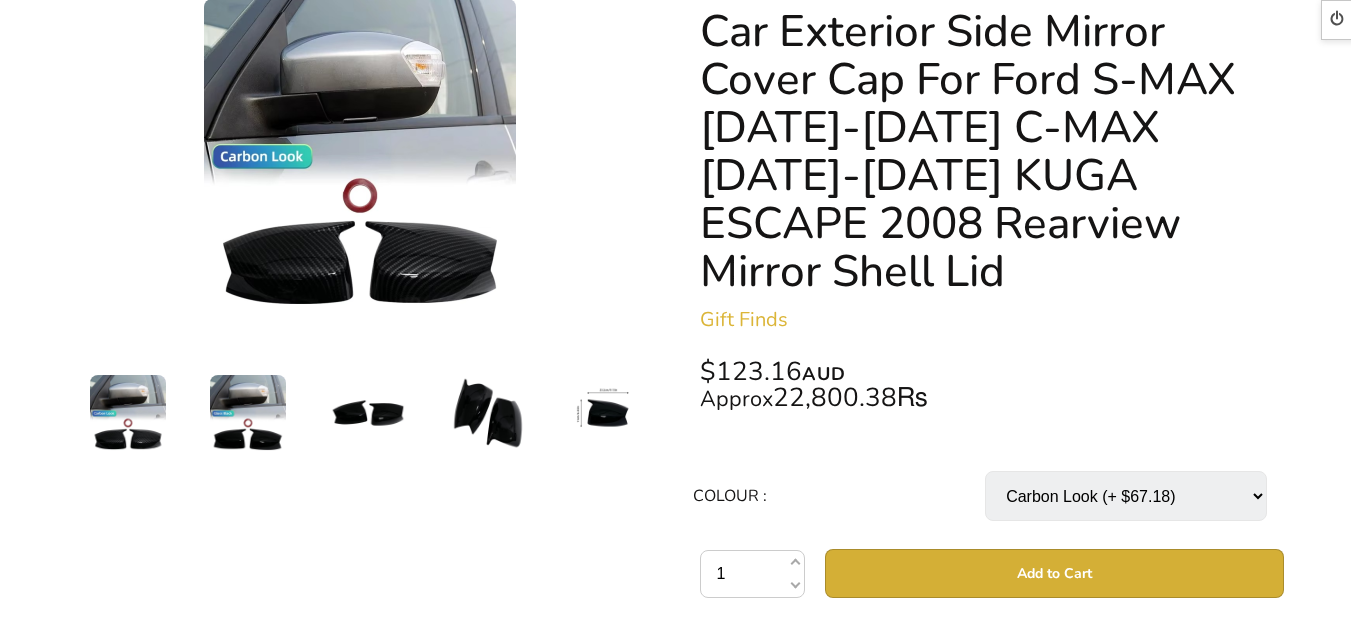 click on "Select…
Gloss Black (+ $61.58)
Carbon Look (+ $67.18)" at bounding box center (1126, 496) 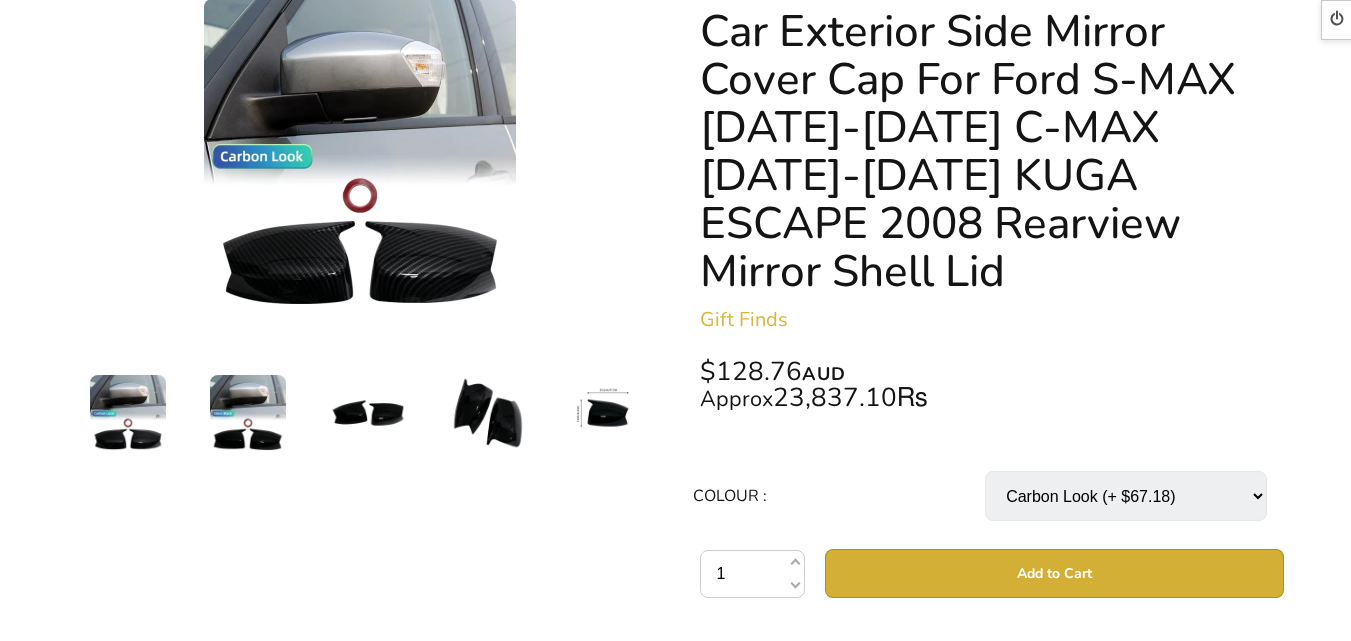 click on "Select…
Gloss Black (+ $61.58)
Carbon Look (+ $67.18)" at bounding box center (1126, 496) 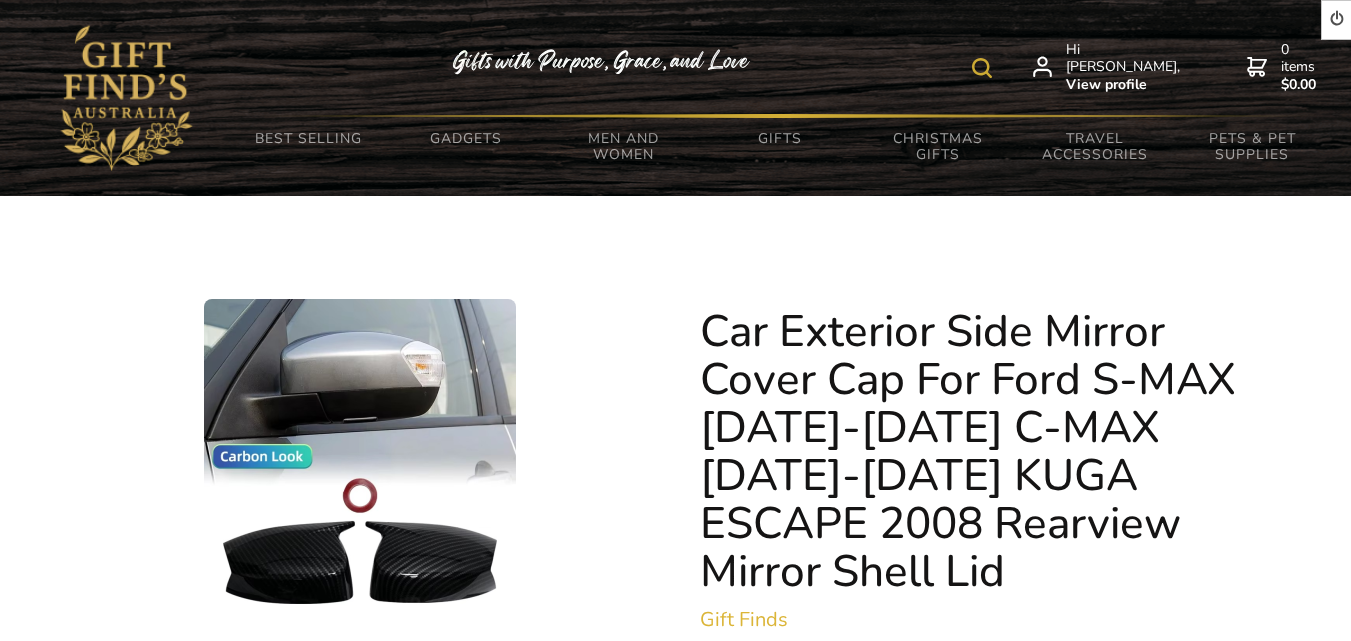 scroll, scrollTop: 300, scrollLeft: 0, axis: vertical 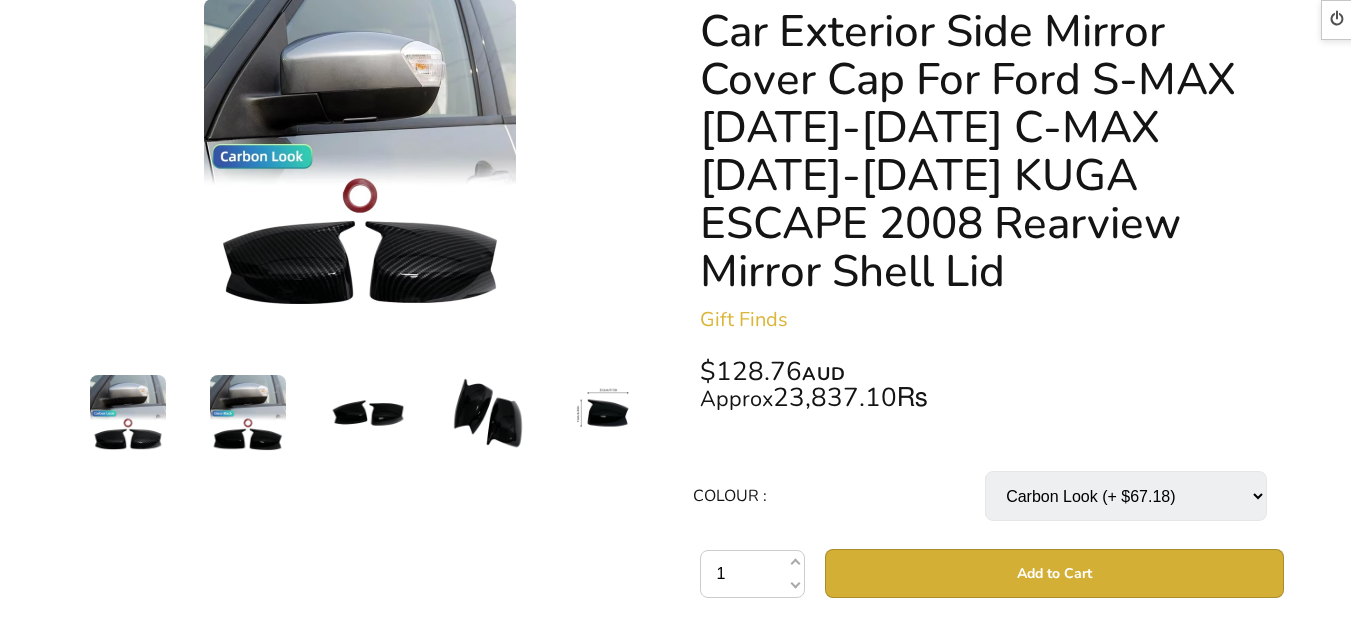 click on "Select…
Gloss Black (+ $61.58)
Carbon Look (+ $67.18)" at bounding box center (1126, 496) 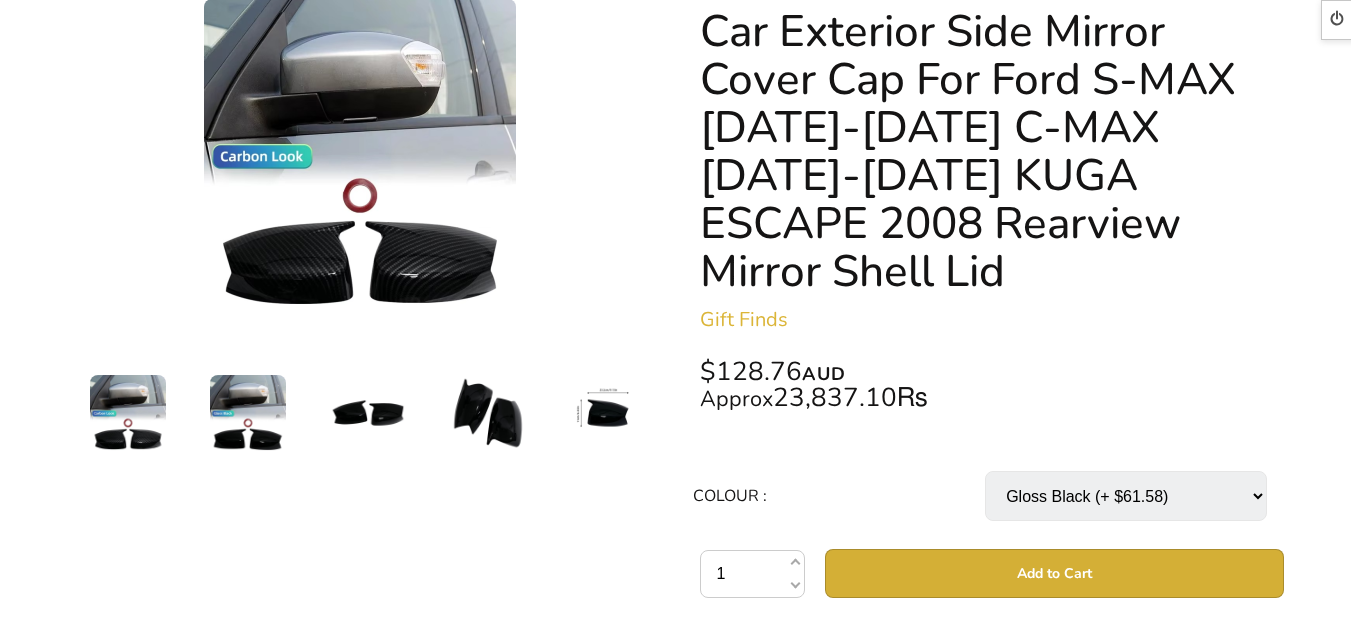 click on "Select…
Gloss Black (+ $61.58)
Carbon Look (+ $67.18)" at bounding box center (1126, 496) 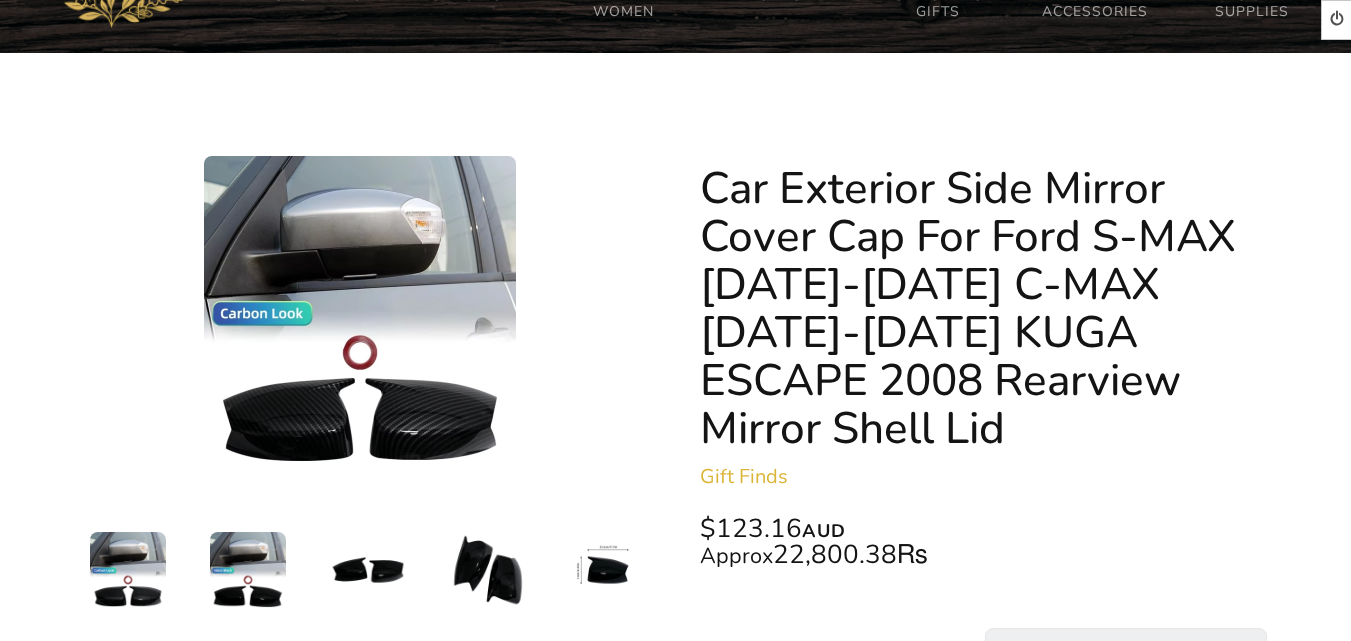 scroll, scrollTop: 0, scrollLeft: 0, axis: both 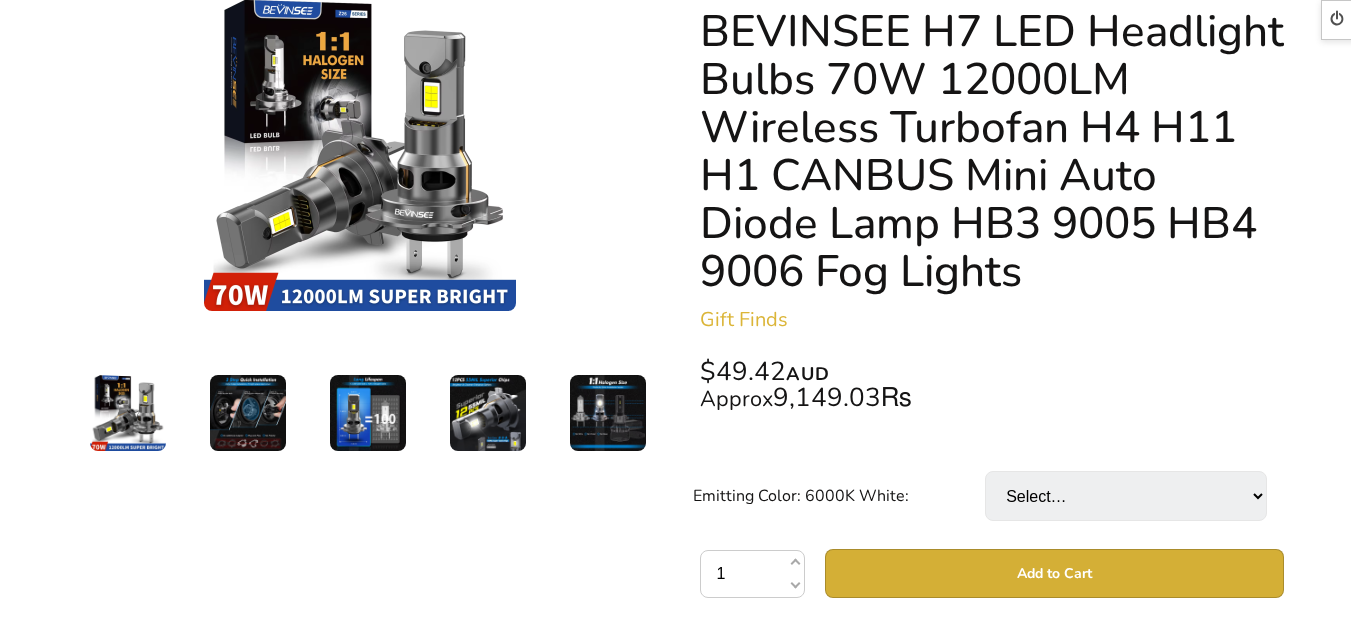select on "6000K White" 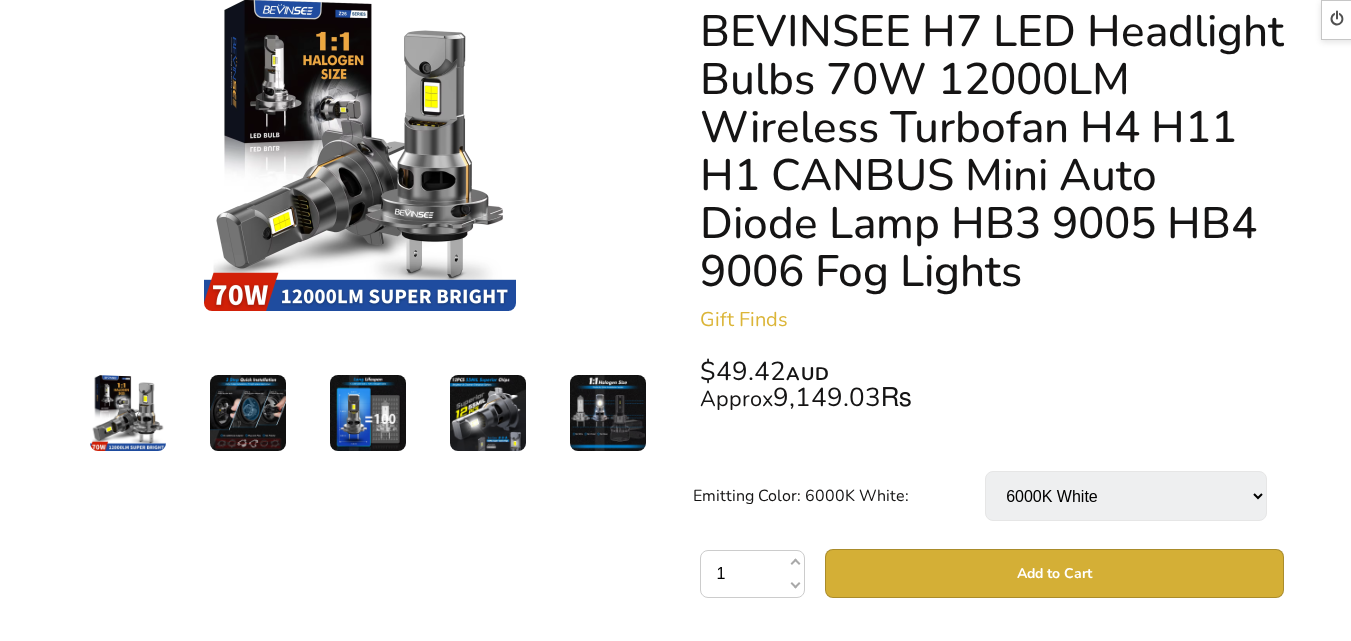 click on "Select…
6000K White" at bounding box center [1126, 496] 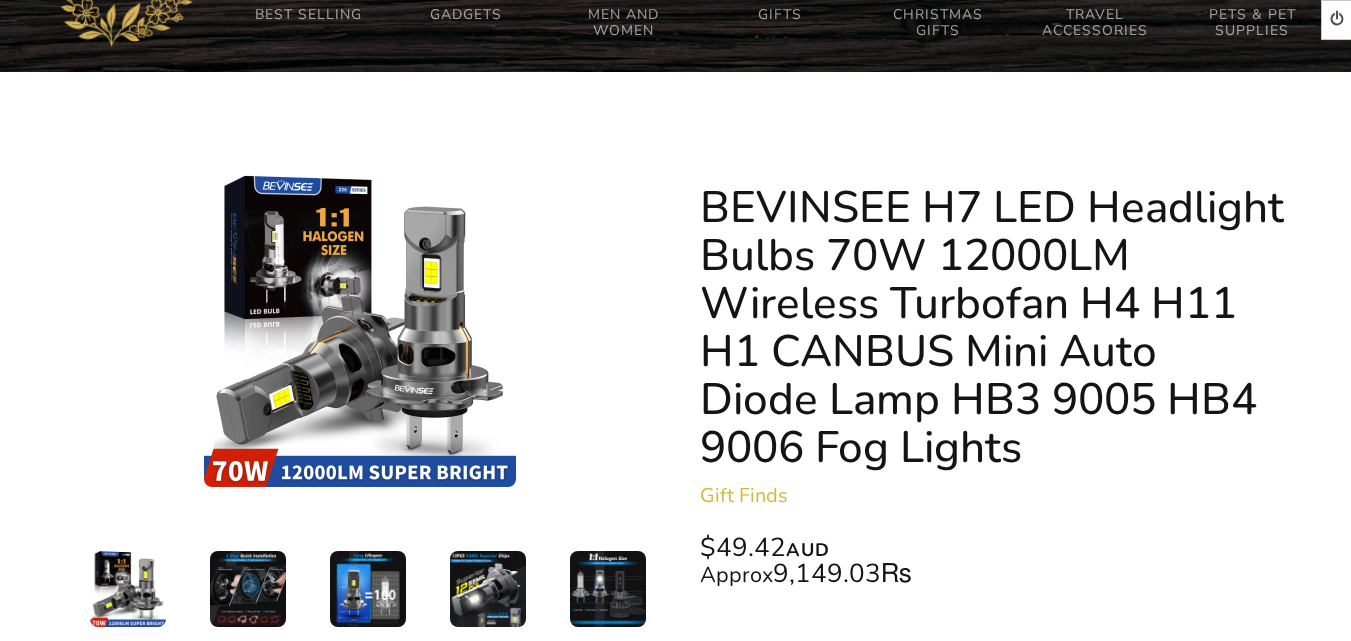 scroll, scrollTop: 0, scrollLeft: 0, axis: both 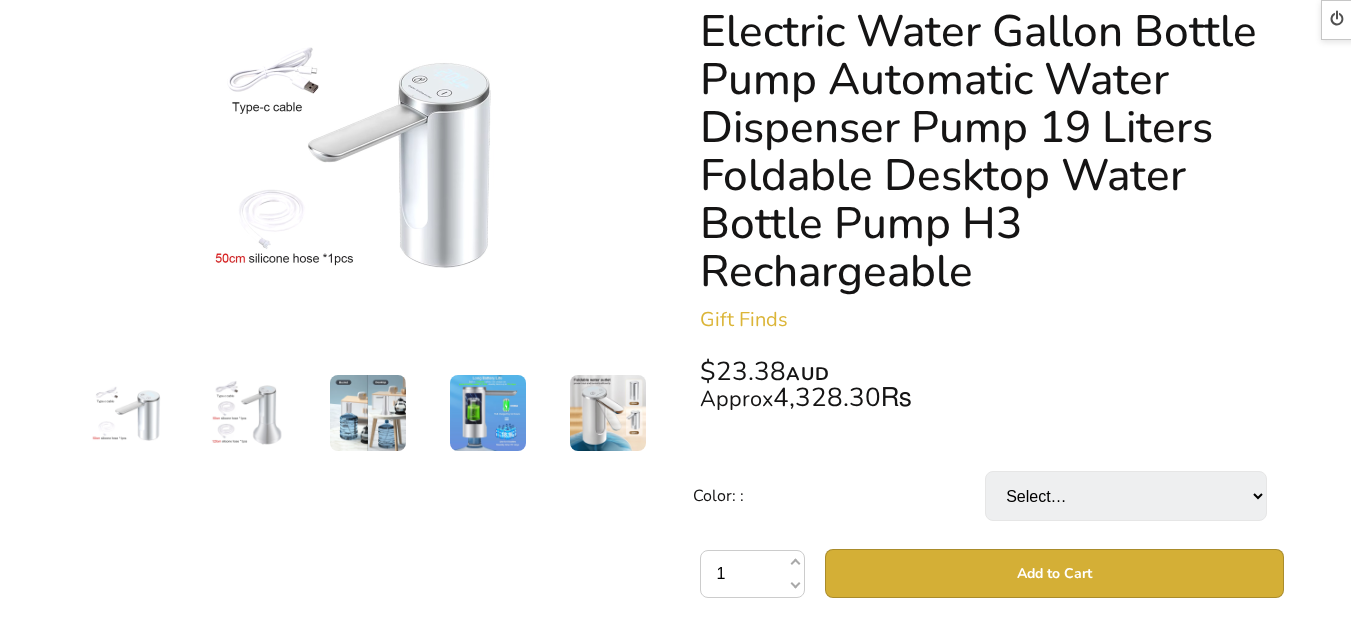 click on "Select…
White (+ $23.38)
White Add Base (+ $43.58)" at bounding box center (1131, 496) 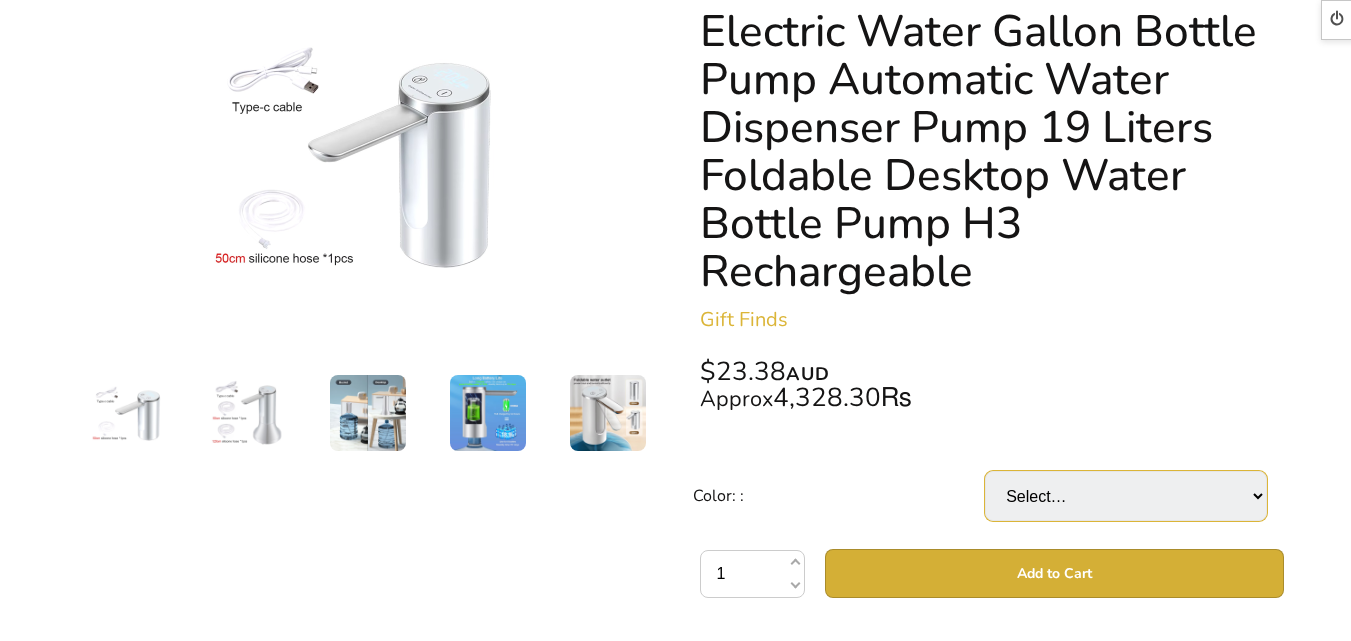 click on "Select…
White (+ $23.38)
White Add Base (+ $43.58)" at bounding box center (1126, 496) 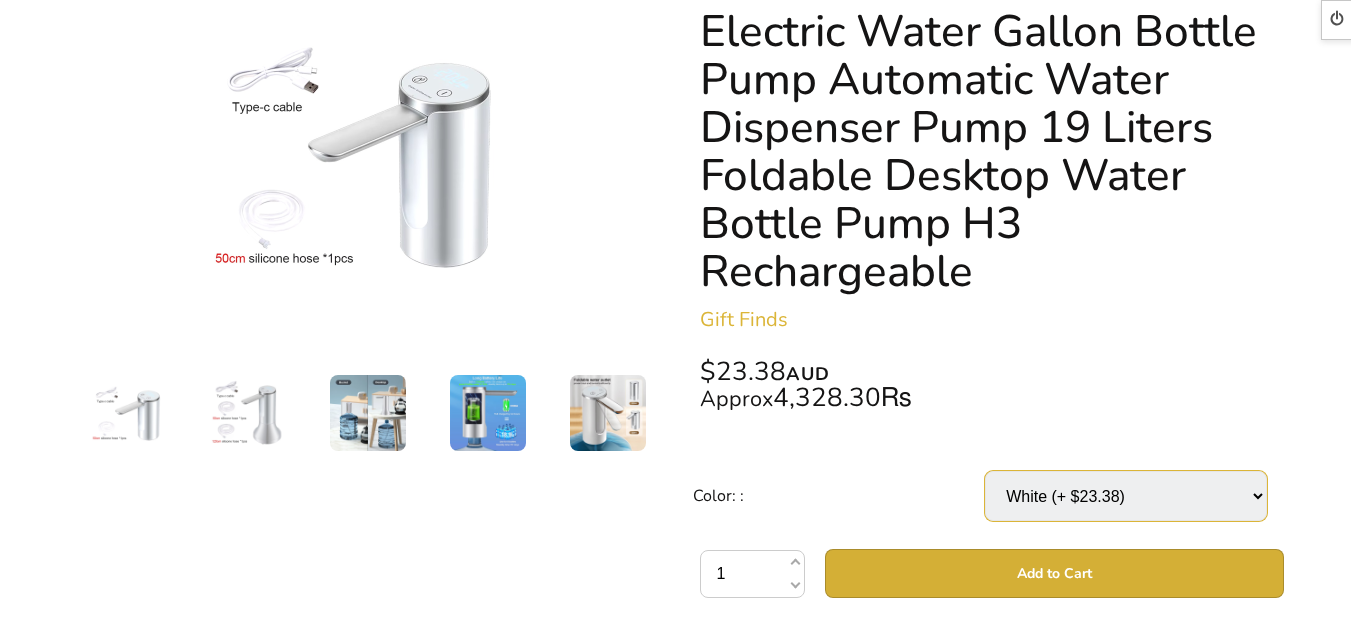click on "Select…
White (+ $23.38)
White Add Base (+ $43.58)" at bounding box center (1126, 496) 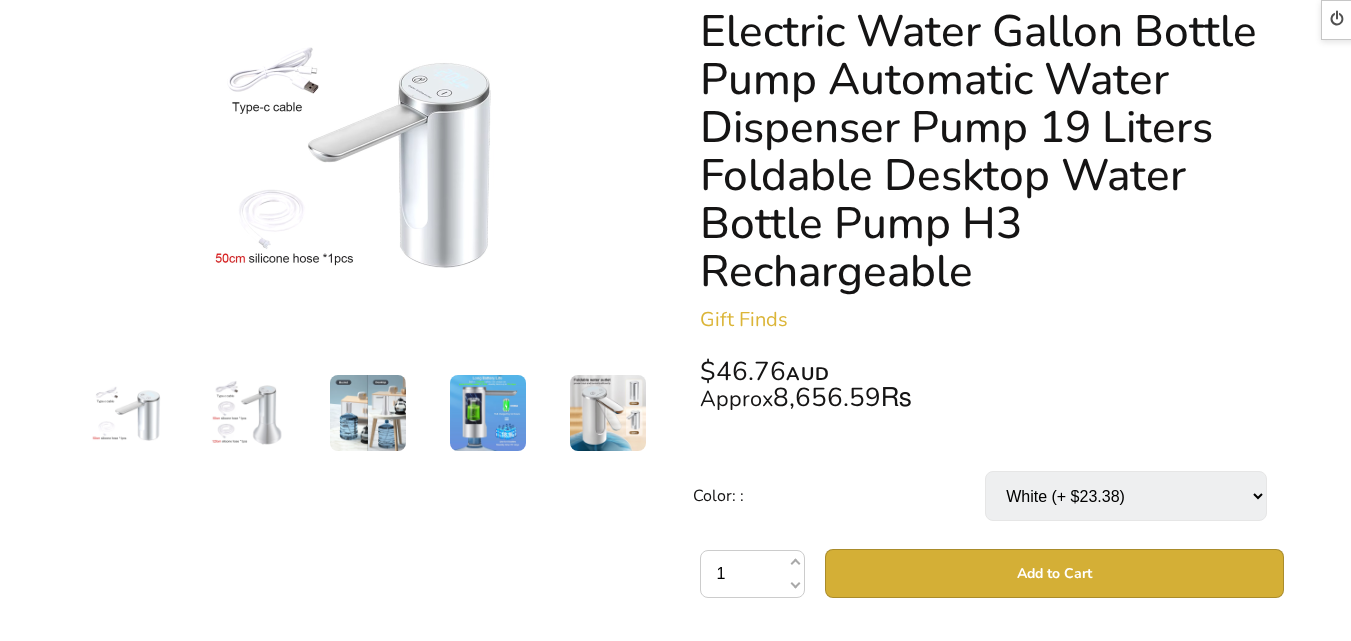 click on "Select…
White (+ $23.38)
White Add Base (+ $43.58)" at bounding box center (1126, 496) 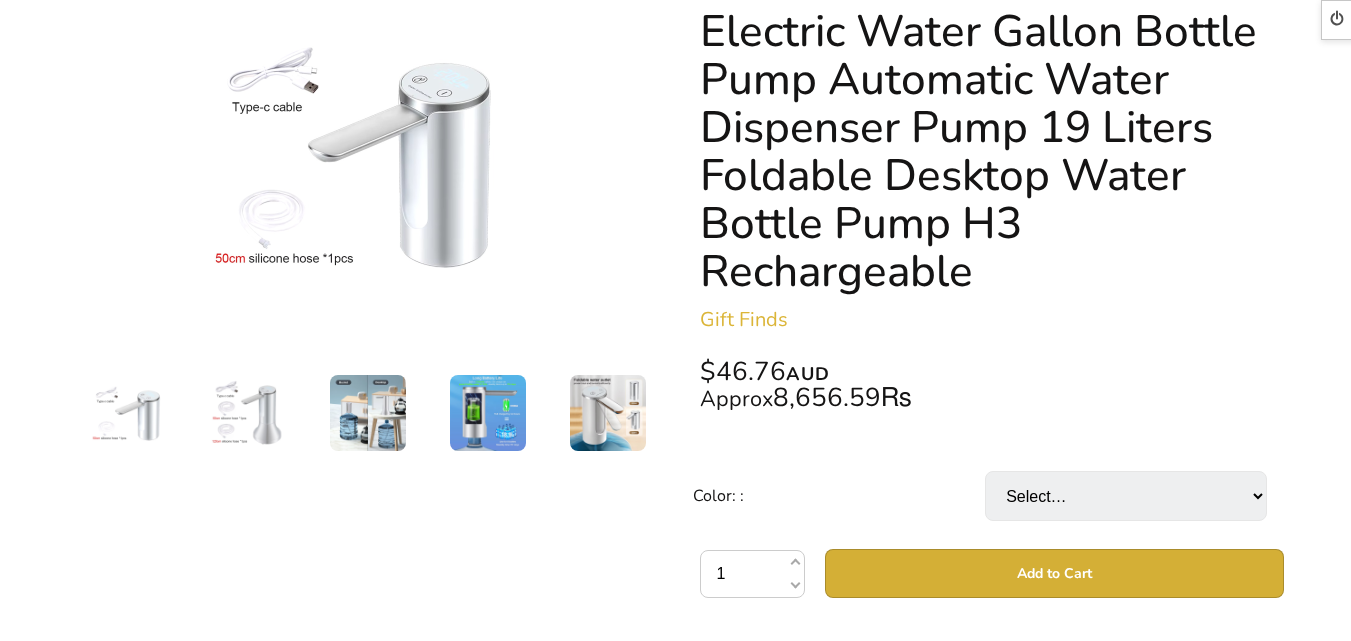 click on "Select…
White (+ $23.38)
White Add Base (+ $43.58)" at bounding box center [1126, 496] 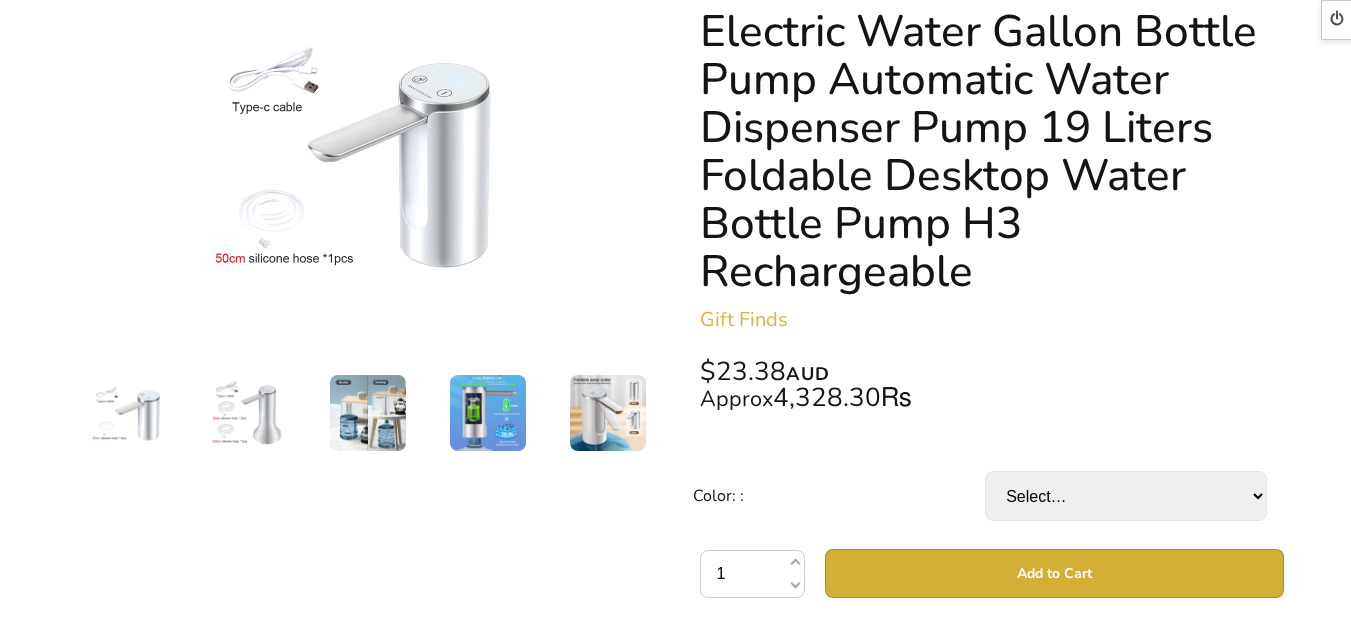 click on "Select…
White (+ $23.38)
White Add Base (+ $43.58)" at bounding box center [1126, 496] 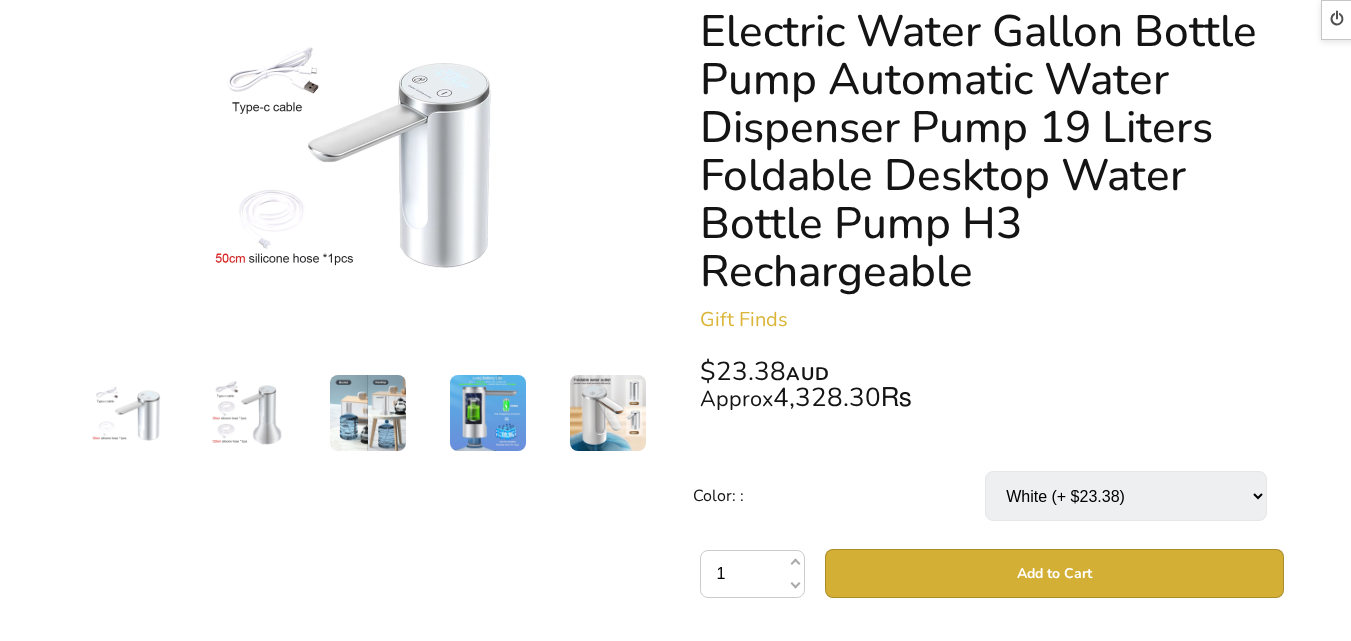 click on "Select…
White (+ $23.38)
White Add Base (+ $43.58)" at bounding box center [1126, 496] 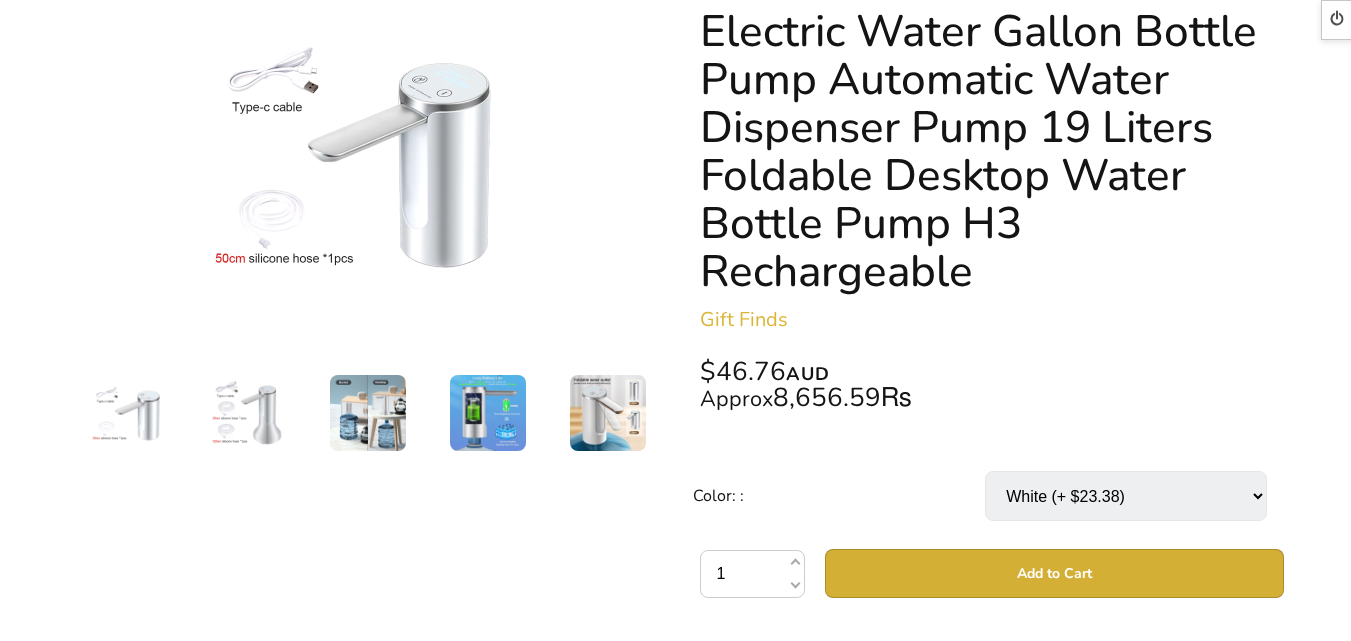 click on "Select…
White (+ $23.38)
White Add Base (+ $43.58)" at bounding box center (1126, 496) 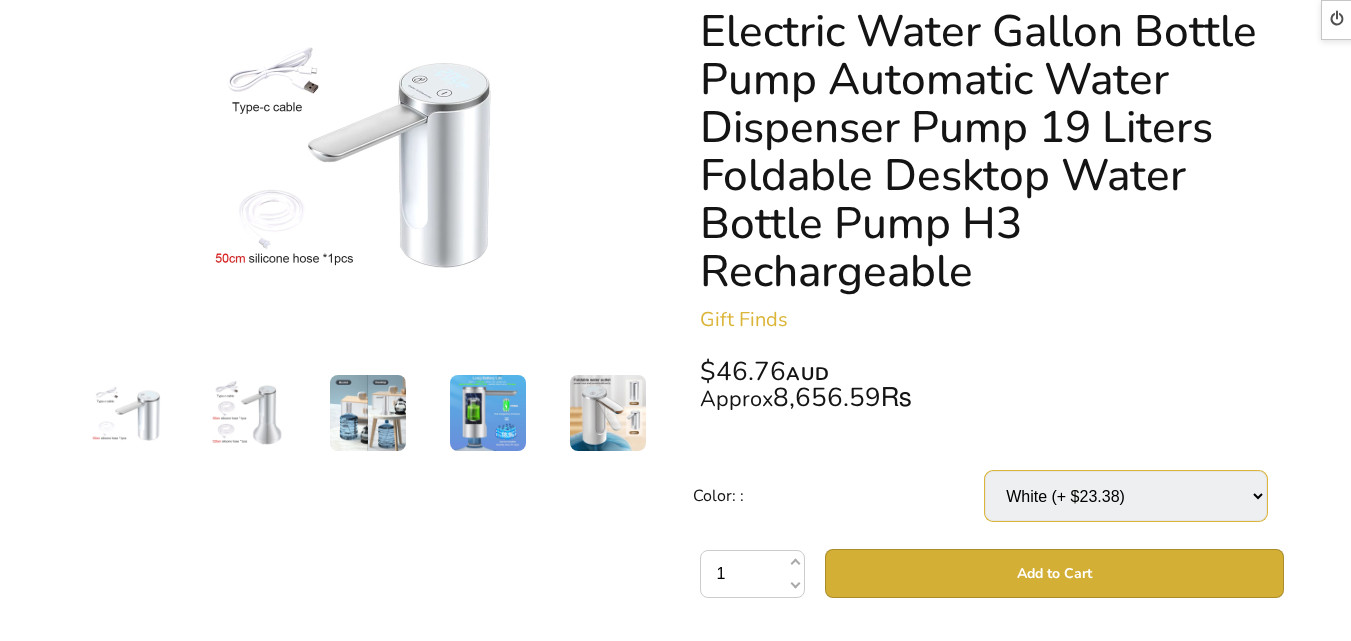 click on "Select…
White (+ $23.38)
White Add Base (+ $43.58)" at bounding box center [1126, 496] 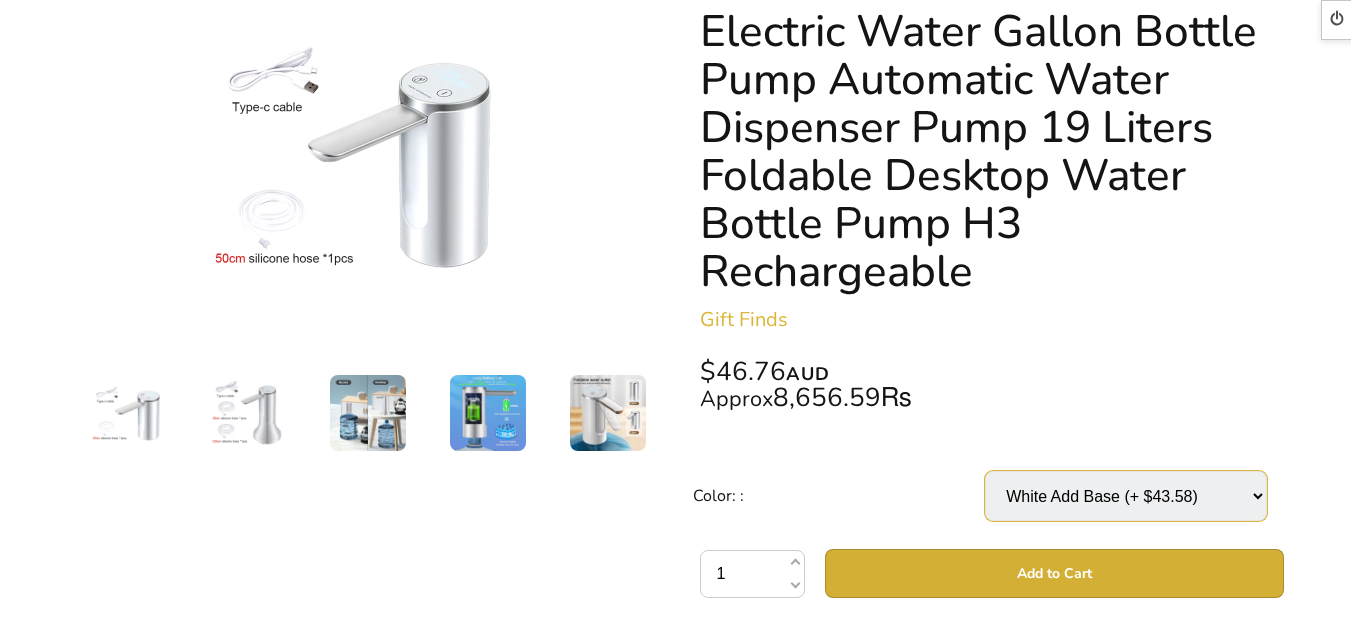 click on "Select…
White (+ $23.38)
White Add Base (+ $43.58)" at bounding box center [1126, 496] 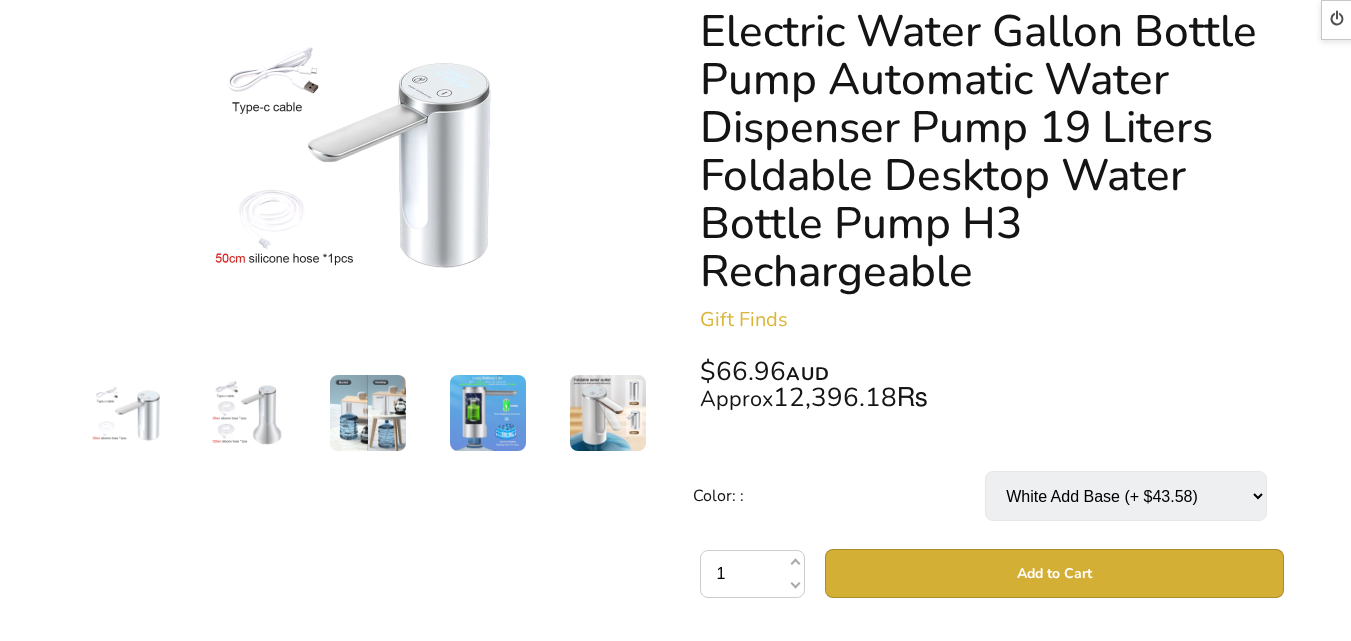 click on "Select…
White (+ $23.38)
White Add Base (+ $43.58)" at bounding box center (1126, 496) 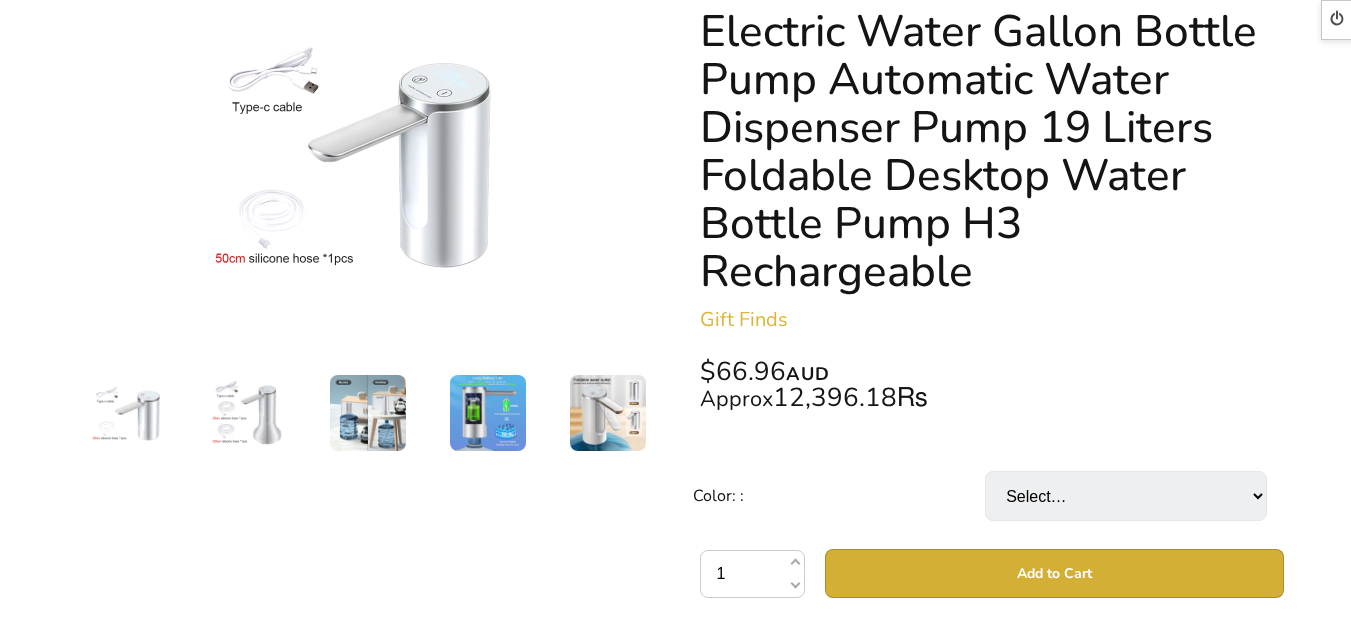 click on "Select…
White (+ $23.38)
White Add Base (+ $43.58)" at bounding box center [1126, 496] 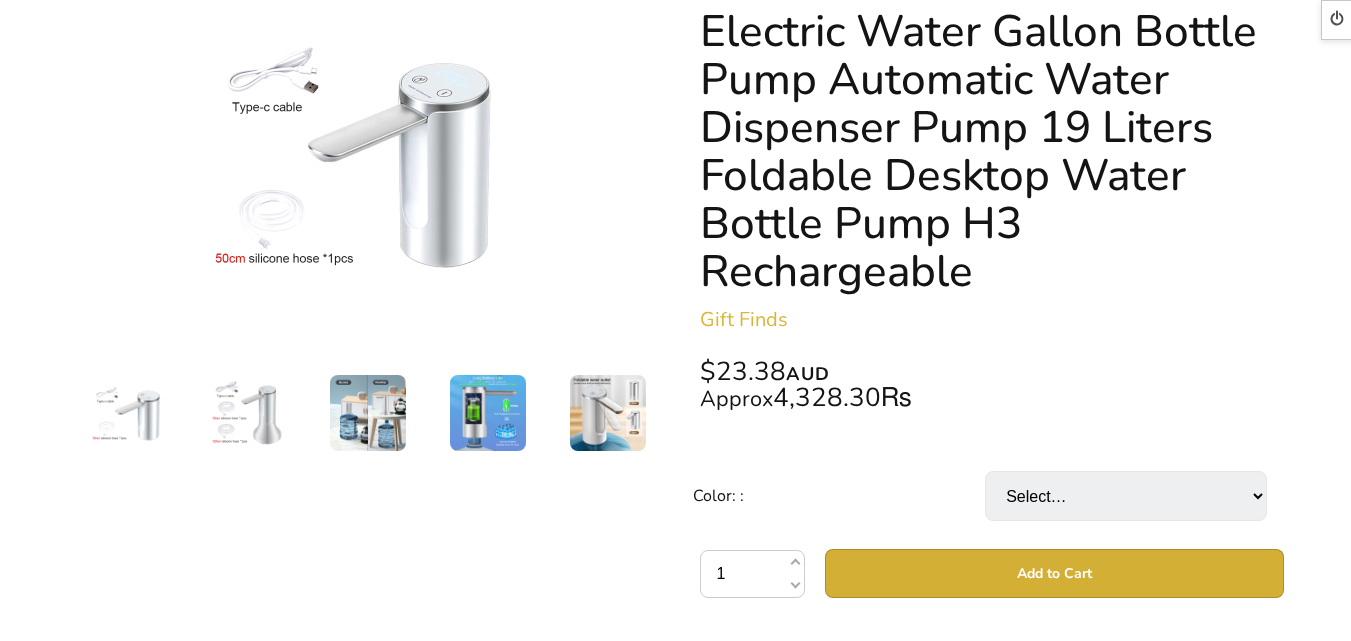 click on "Select…
White (+ $23.38)
White Add Base (+ $43.58)" at bounding box center (1126, 496) 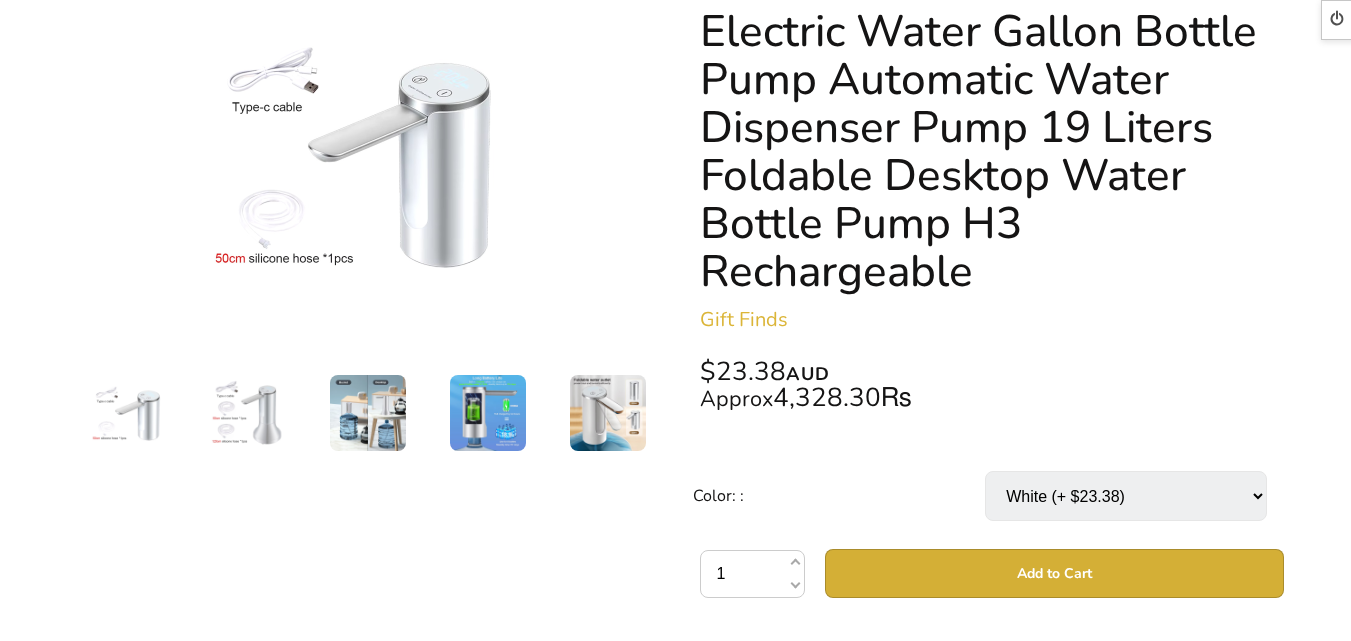 click on "Select…
White (+ $23.38)
White Add Base (+ $43.58)" at bounding box center (1126, 496) 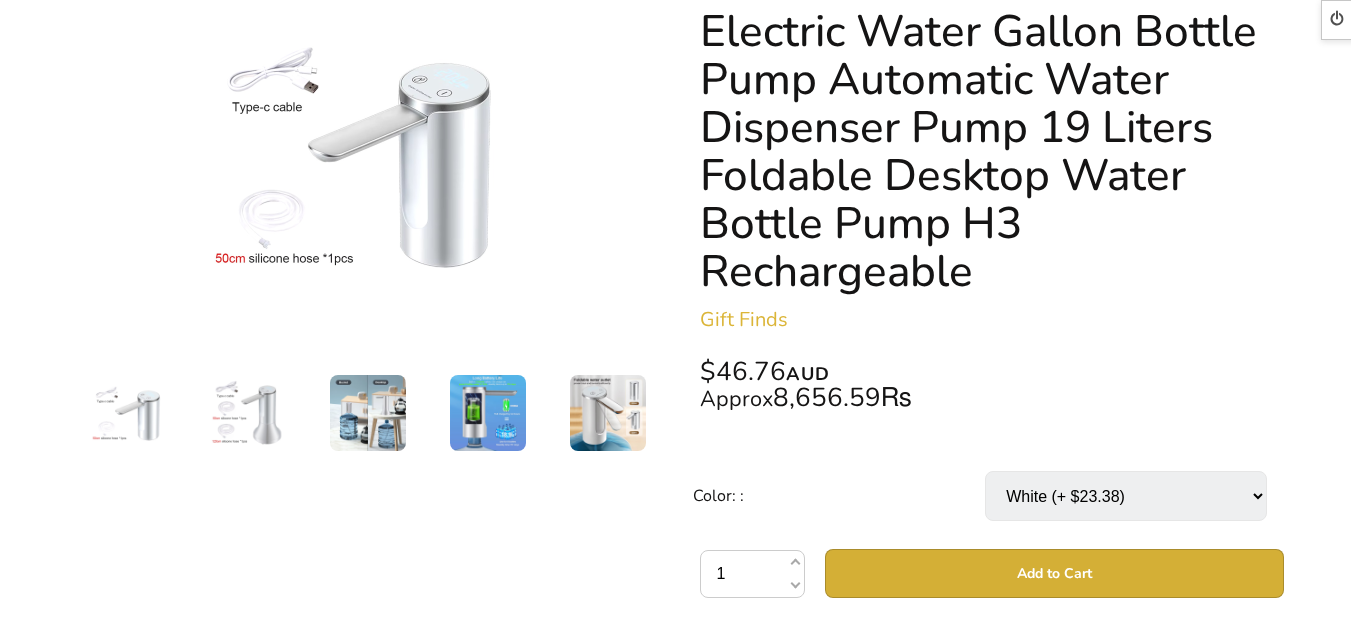 click on "Select…
White (+ $23.38)
White Add Base (+ $43.58)" at bounding box center (1126, 496) 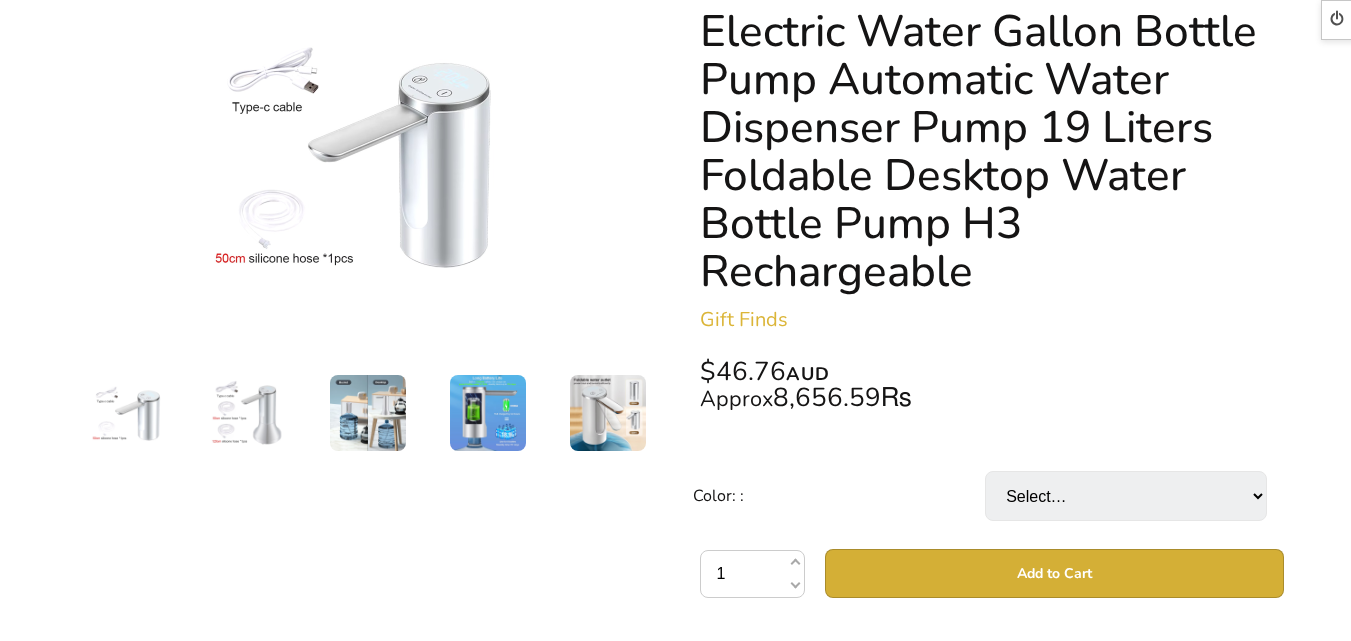 click on "Select…
White (+ $23.38)
White Add Base (+ $43.58)" at bounding box center [1126, 496] 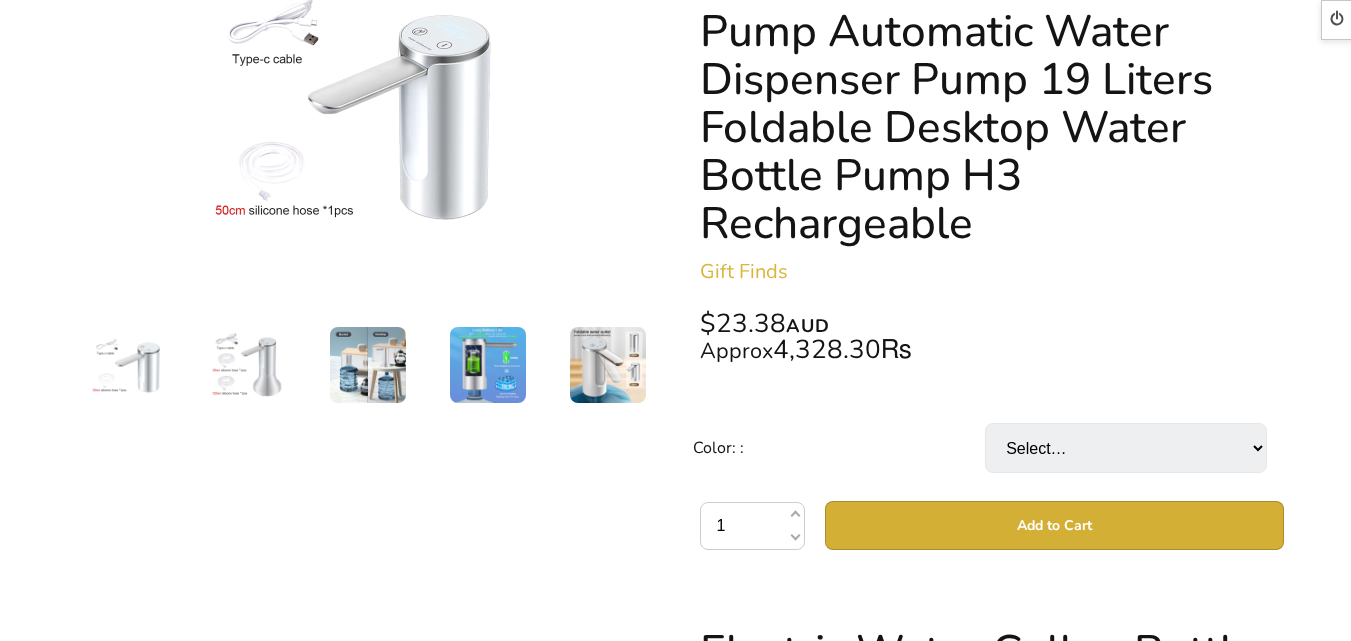 scroll, scrollTop: 455, scrollLeft: 0, axis: vertical 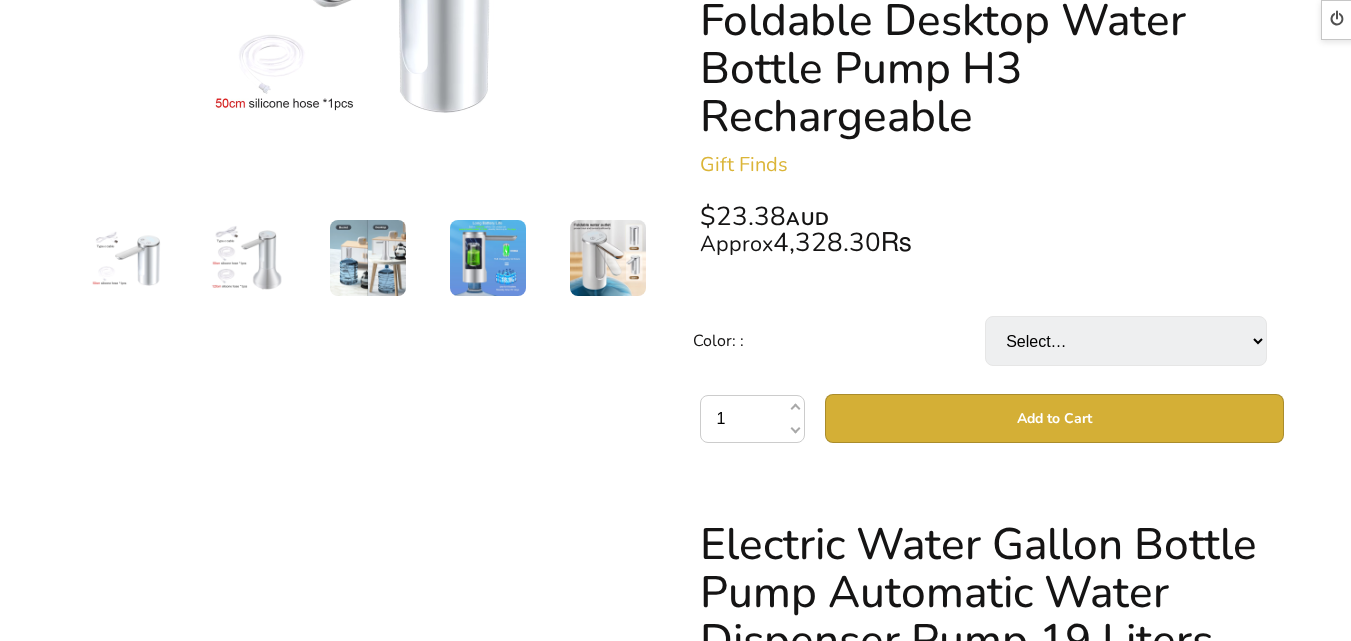 click on "Select…
White (+ $23.38)
White Add Base (+ $43.58)" at bounding box center [1126, 341] 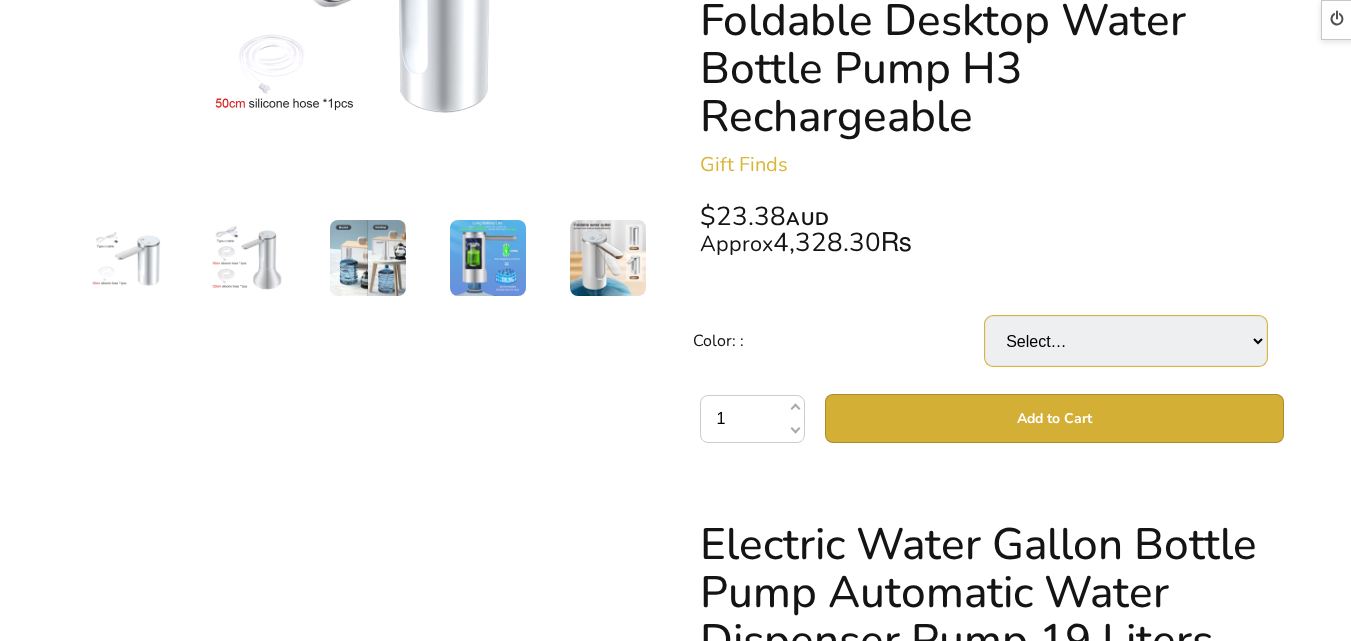 click on "Select…
White (+ $23.38)
White Add Base (+ $43.58)" at bounding box center (1126, 341) 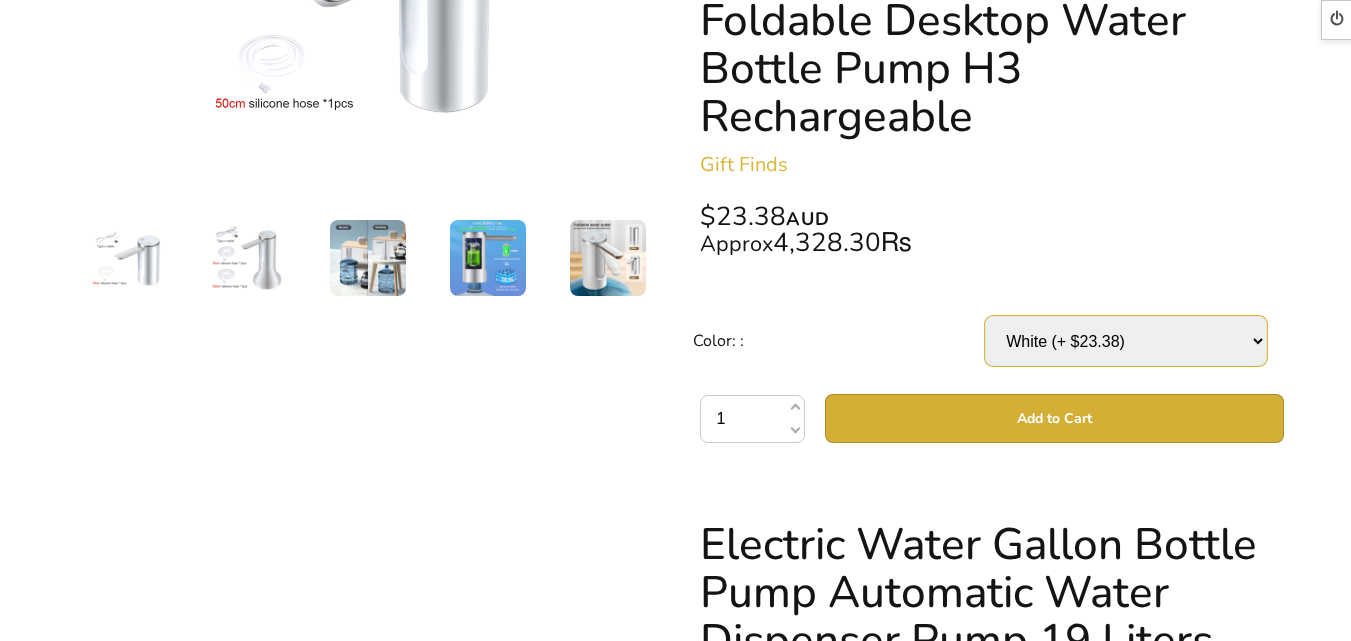 click on "Select…
White (+ $23.38)
White Add Base (+ $43.58)" at bounding box center [1126, 341] 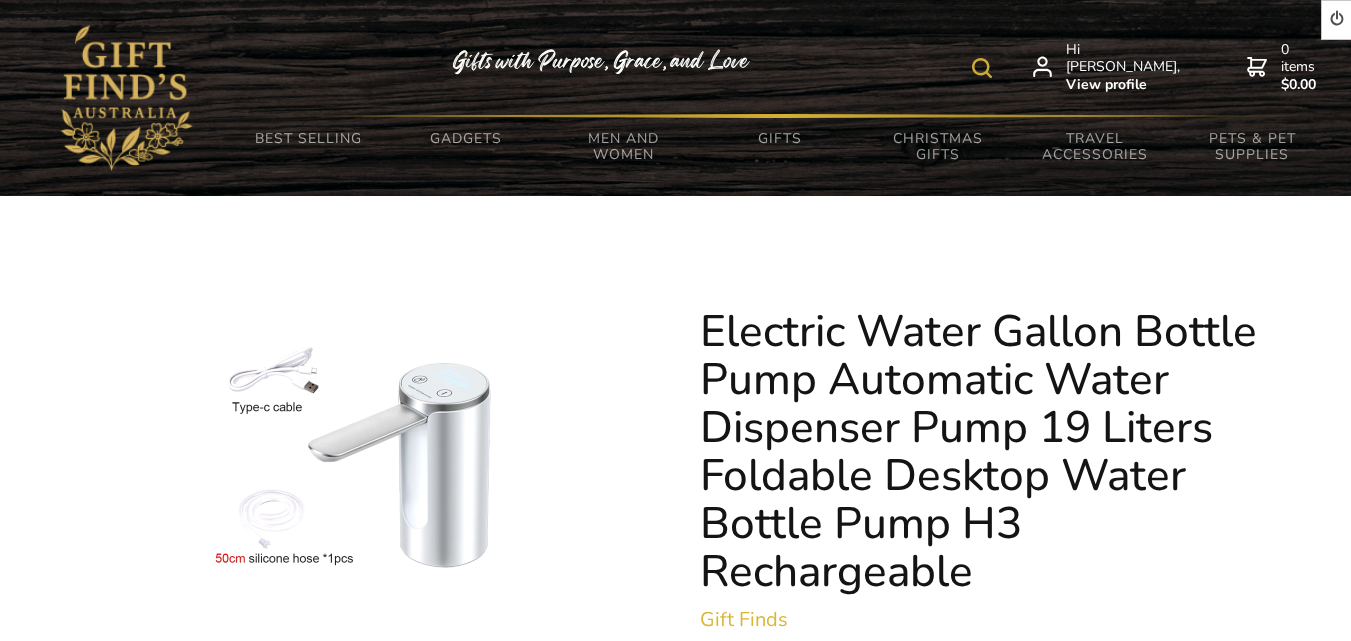 scroll, scrollTop: 400, scrollLeft: 0, axis: vertical 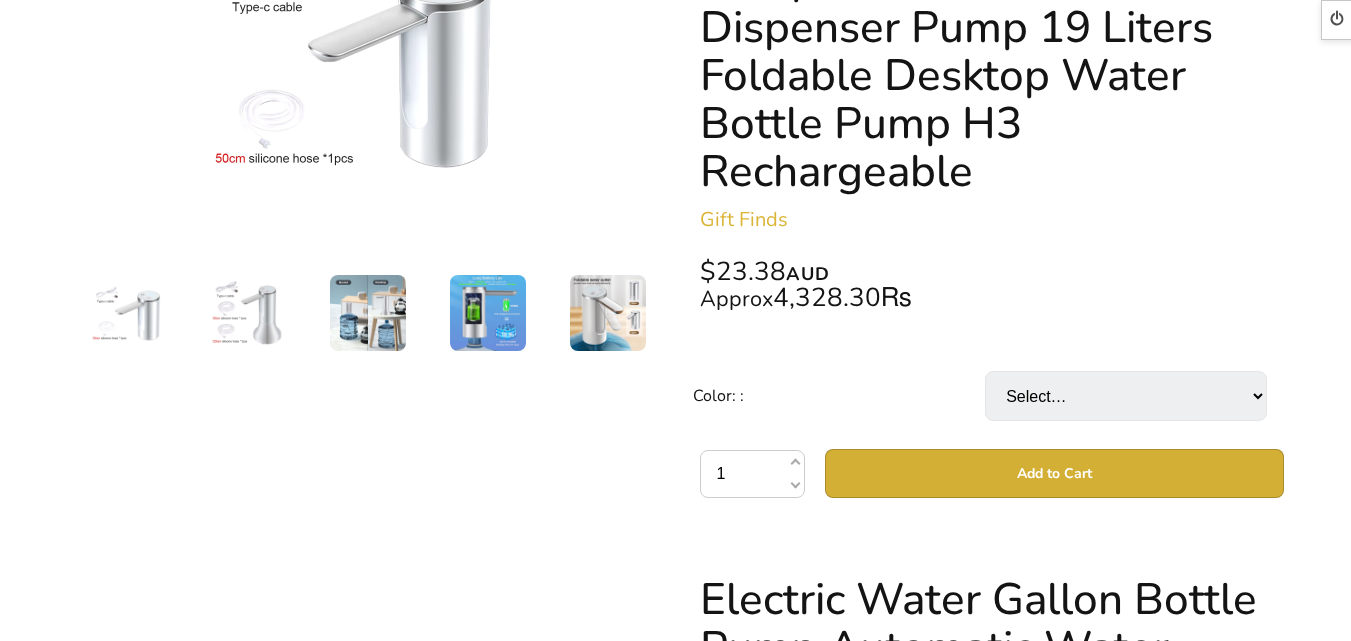 select on "White" 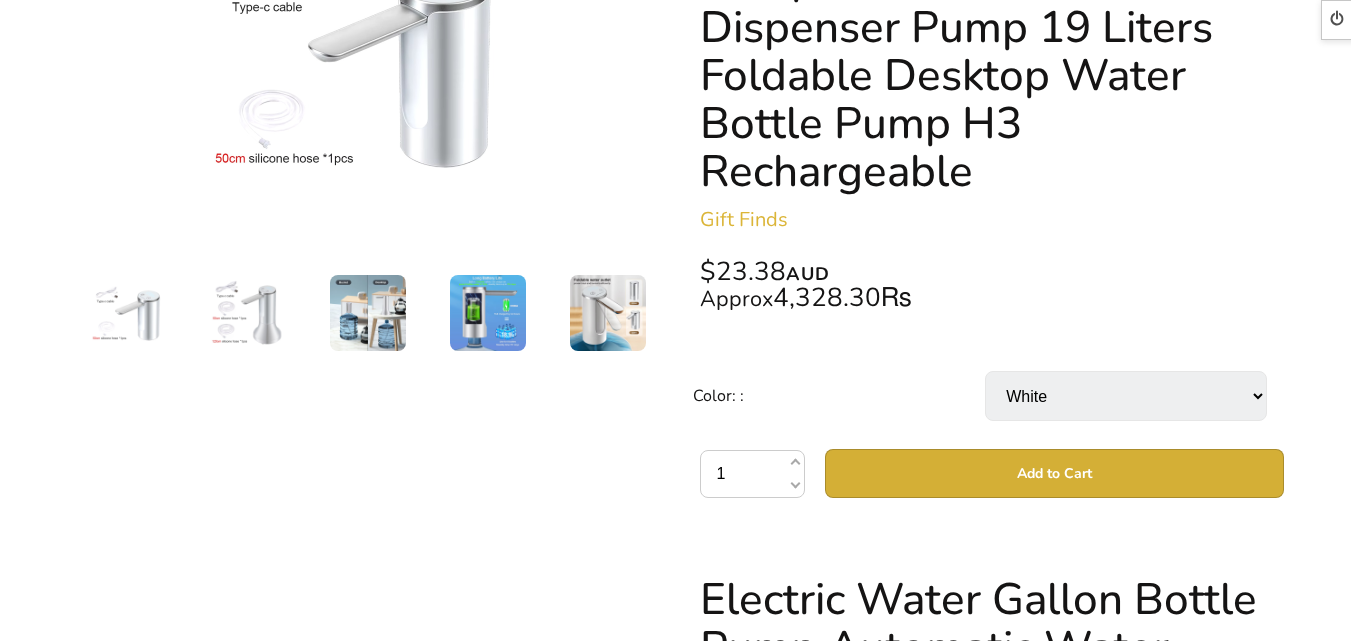 click on "Select…
White
White Add Base (+ $43.58)" at bounding box center [1126, 396] 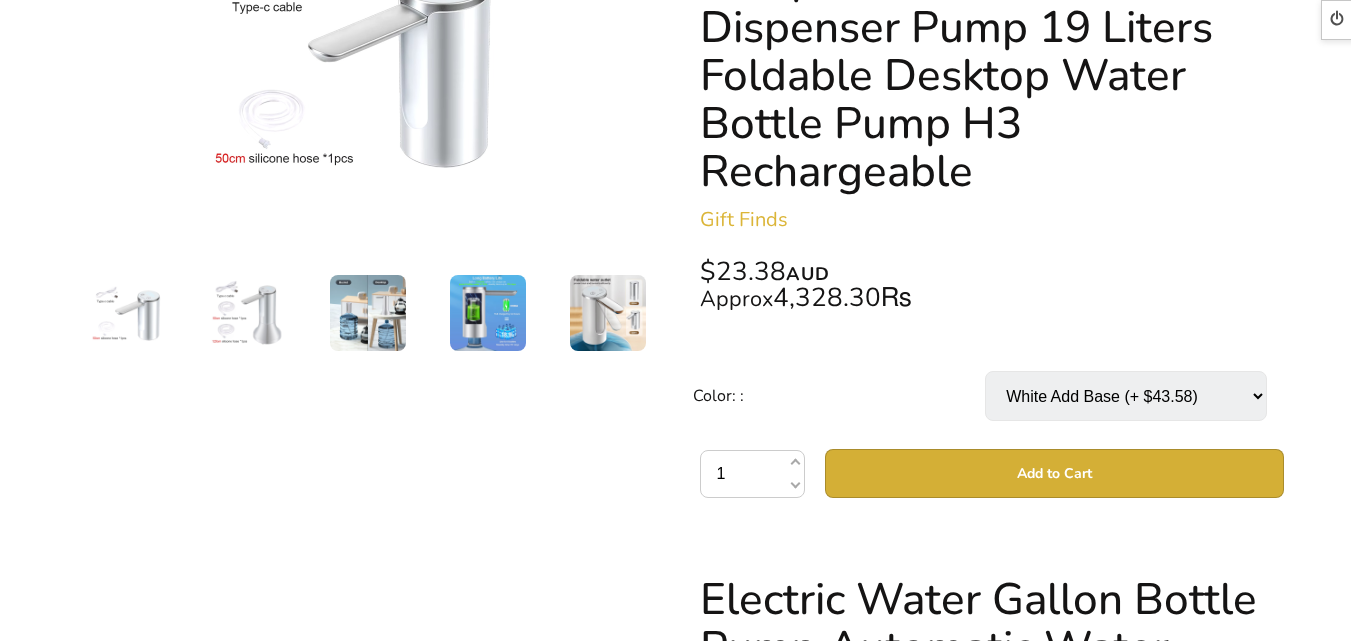 click on "Select…
White
White Add Base (+ $43.58)" at bounding box center (1126, 396) 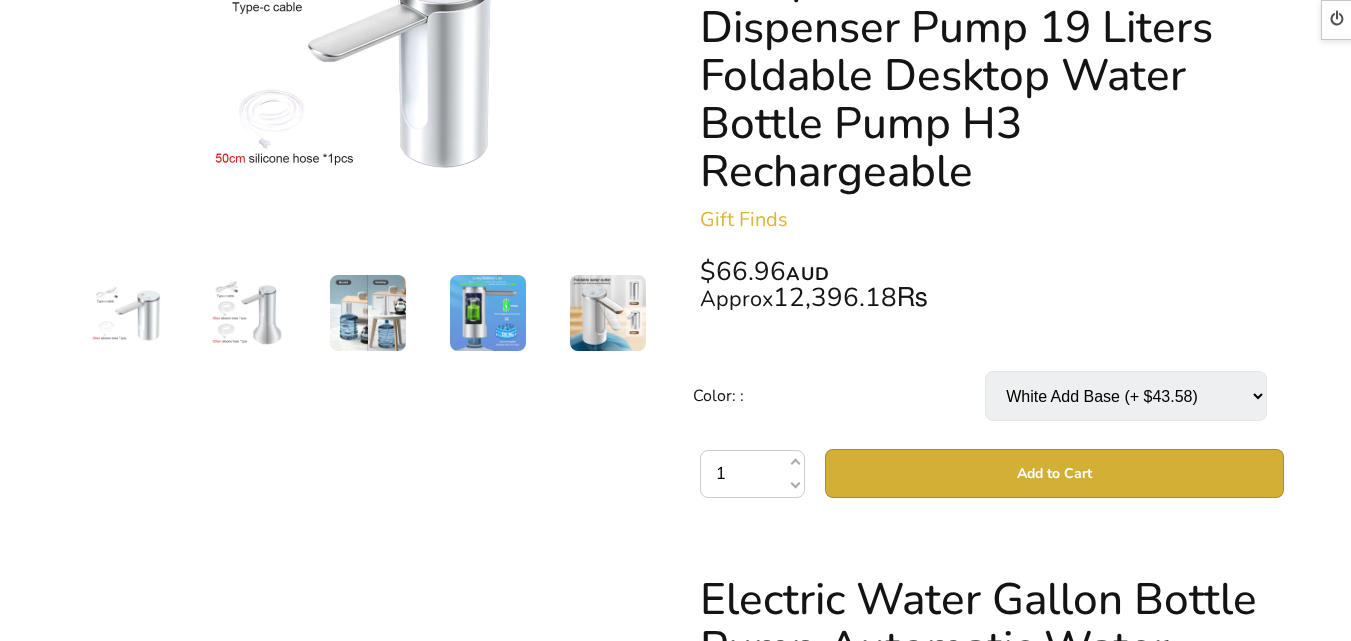 click on "Select…
White
White Add Base (+ $43.58)" at bounding box center (1126, 396) 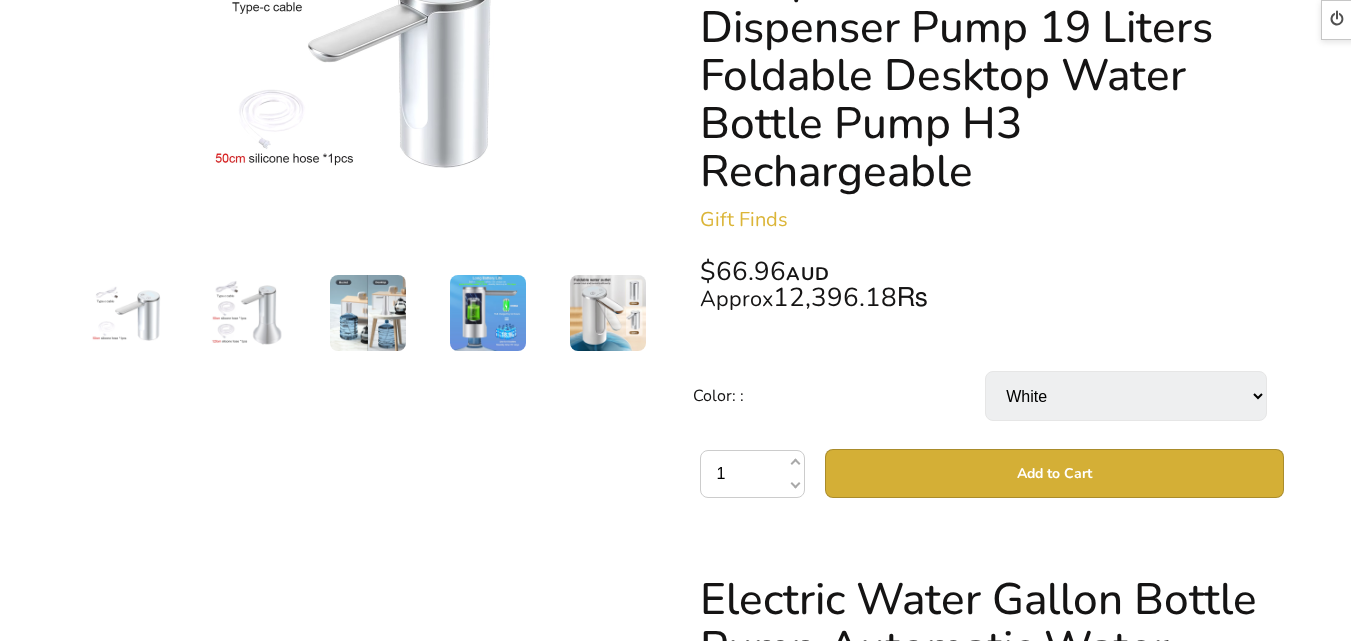 click on "Select…
White
White Add Base (+ $43.58)" at bounding box center (1126, 396) 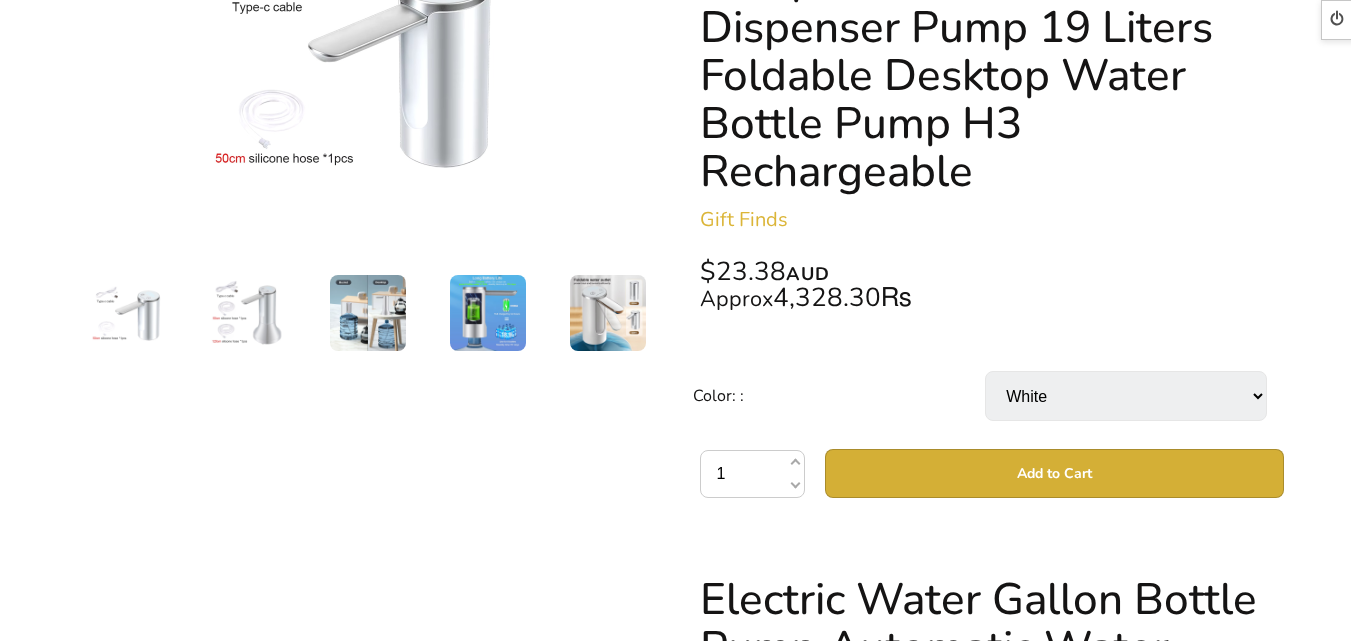 click on "Select…
White
White Add Base (+ $43.58)" at bounding box center [1126, 396] 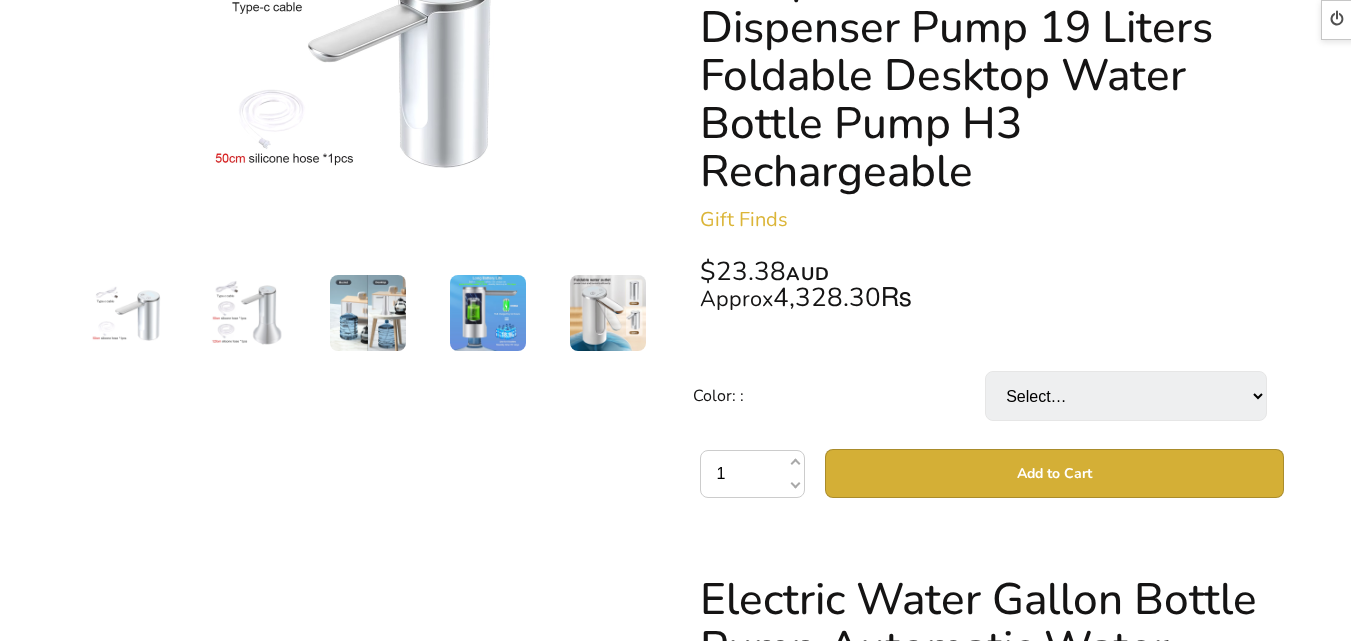 click on "Select…
White
White Add Base (+ $43.58)" at bounding box center [1126, 396] 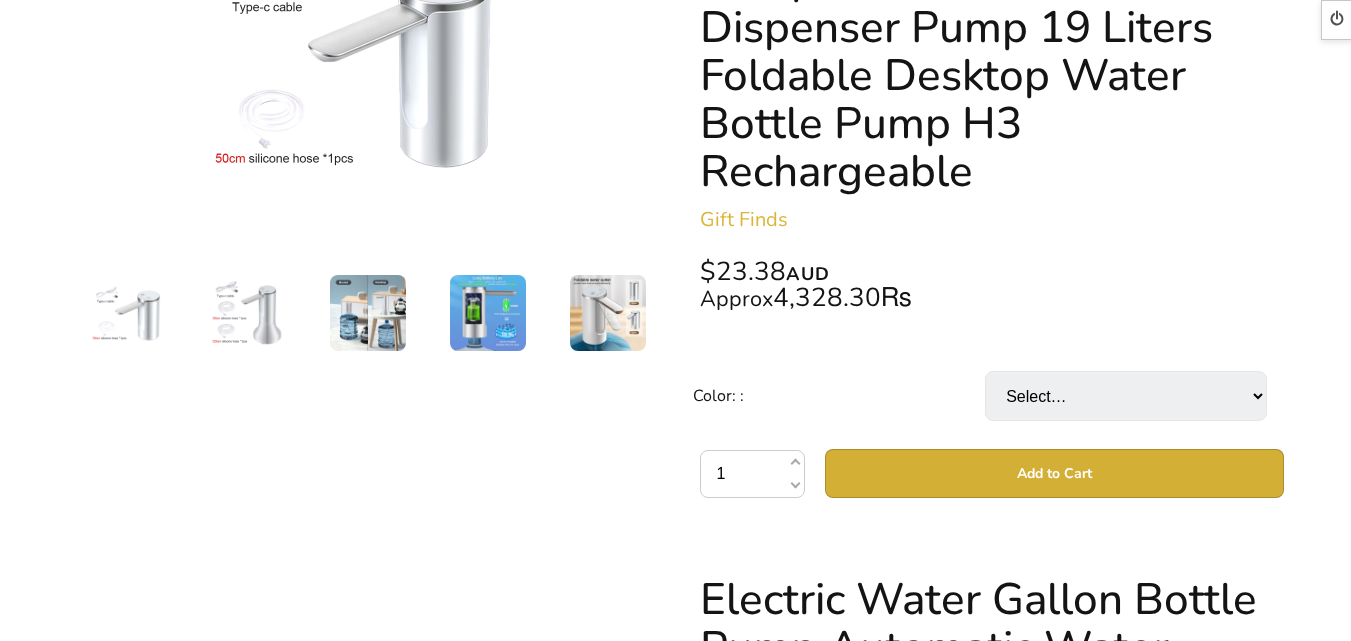 scroll, scrollTop: 960, scrollLeft: 0, axis: vertical 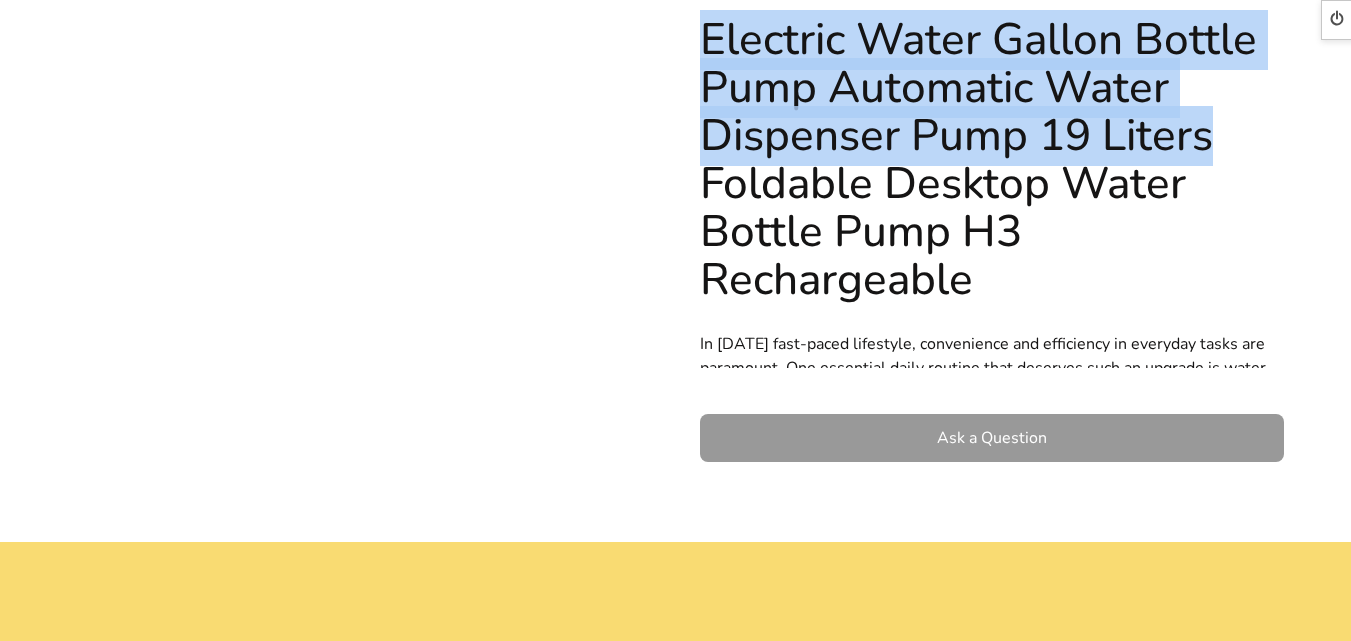 drag, startPoint x: 1363, startPoint y: 201, endPoint x: 1365, endPoint y: 157, distance: 44.04543 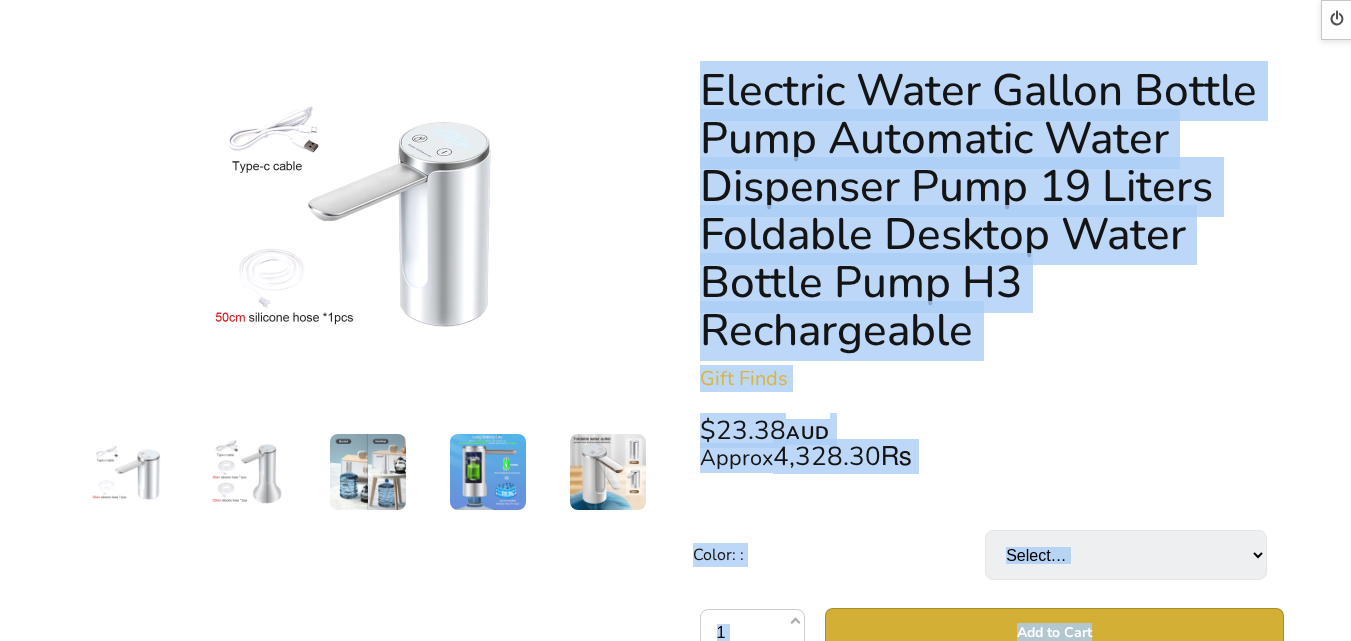scroll, scrollTop: 0, scrollLeft: 0, axis: both 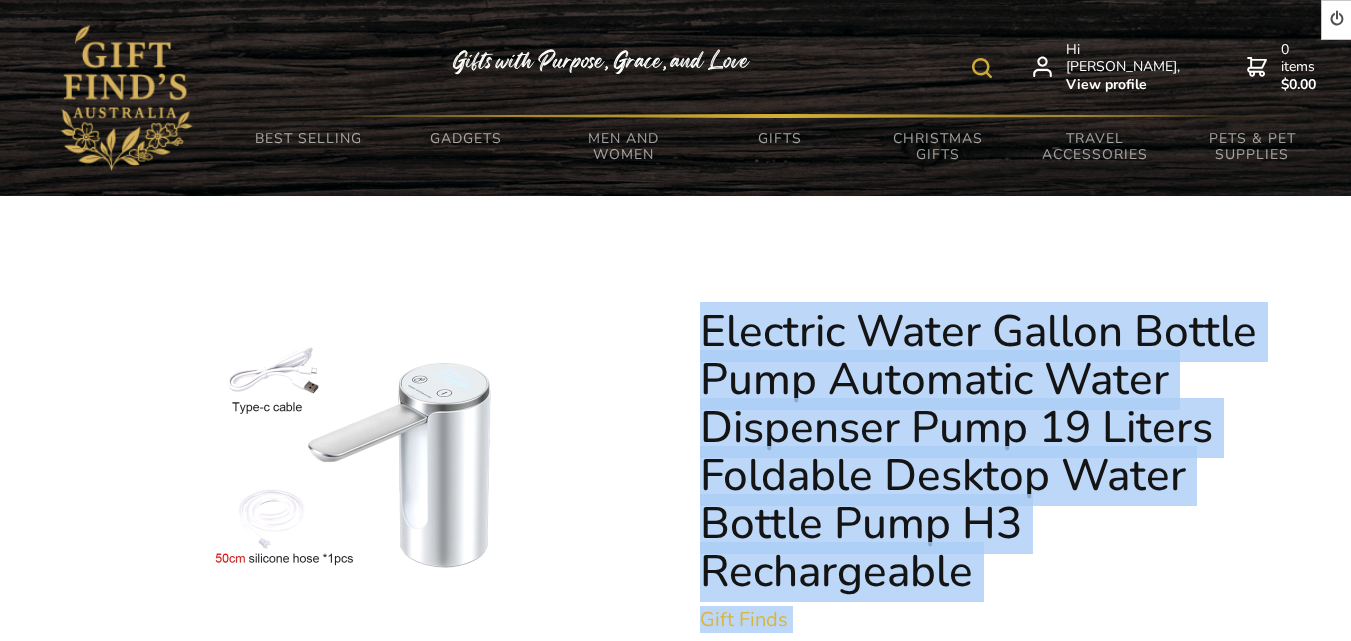 click at bounding box center [360, 454] 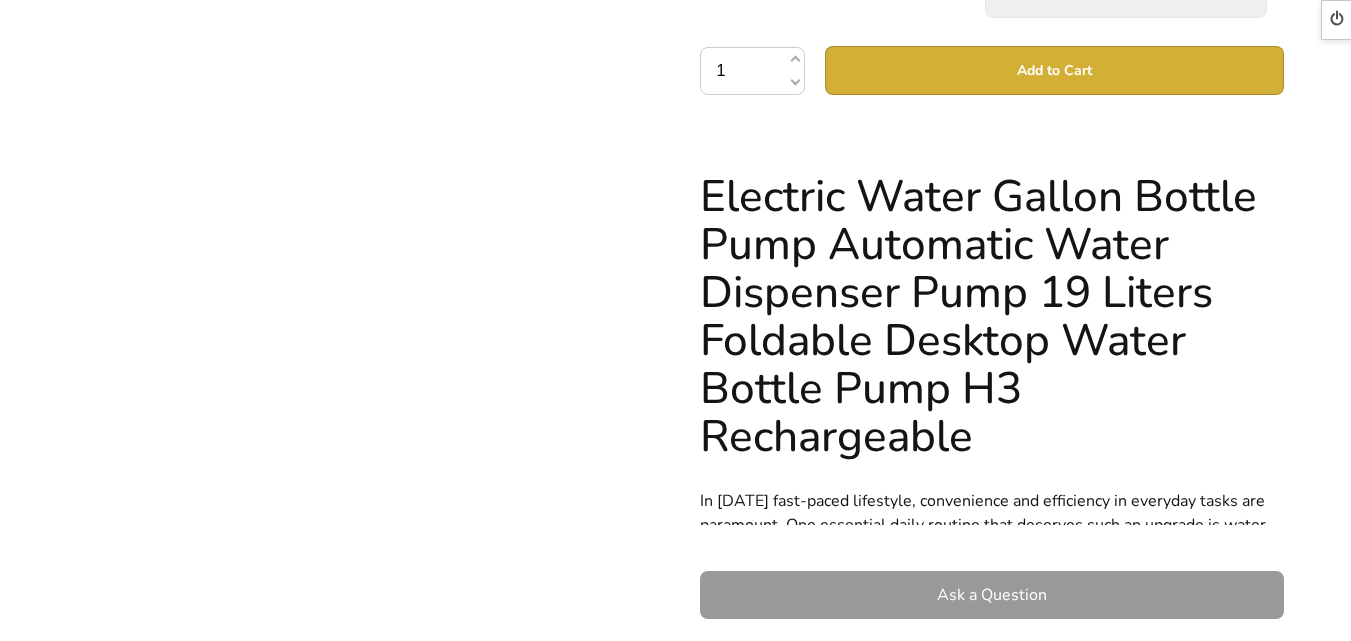 scroll, scrollTop: 826, scrollLeft: 0, axis: vertical 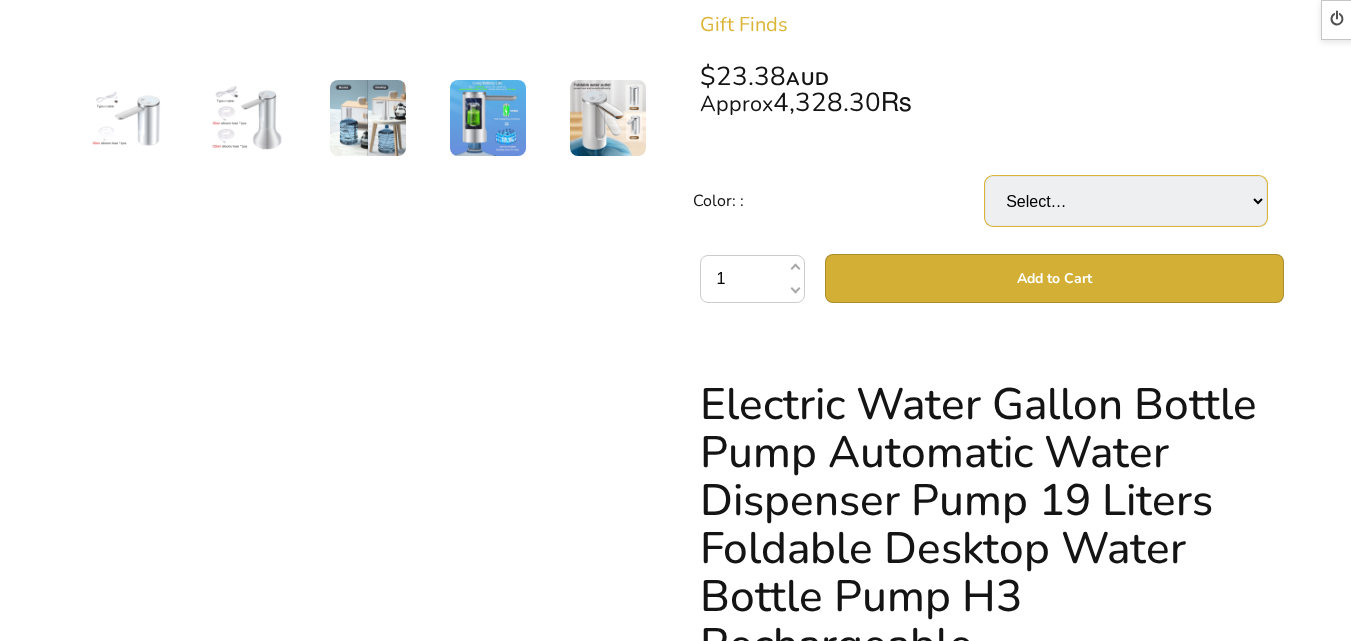 click on "Select…
White
White Add Base (+ $43.58)" at bounding box center [1126, 201] 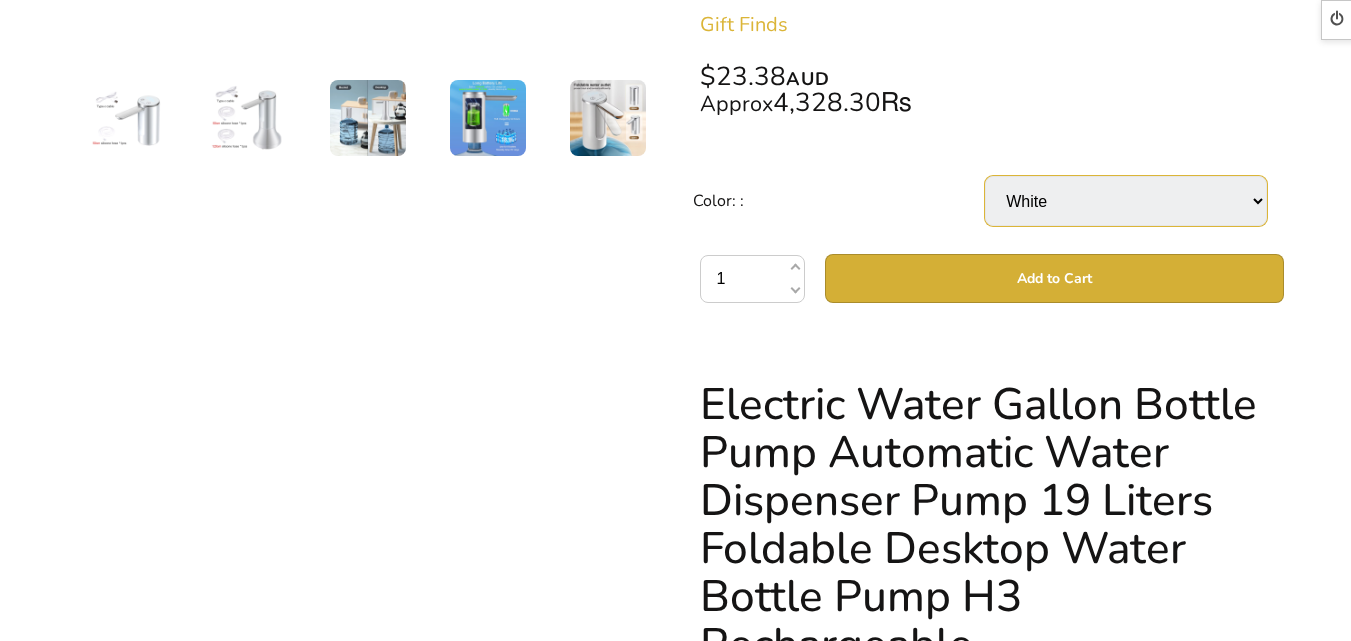click on "Select…
White
White Add Base (+ $43.58)" at bounding box center (1126, 201) 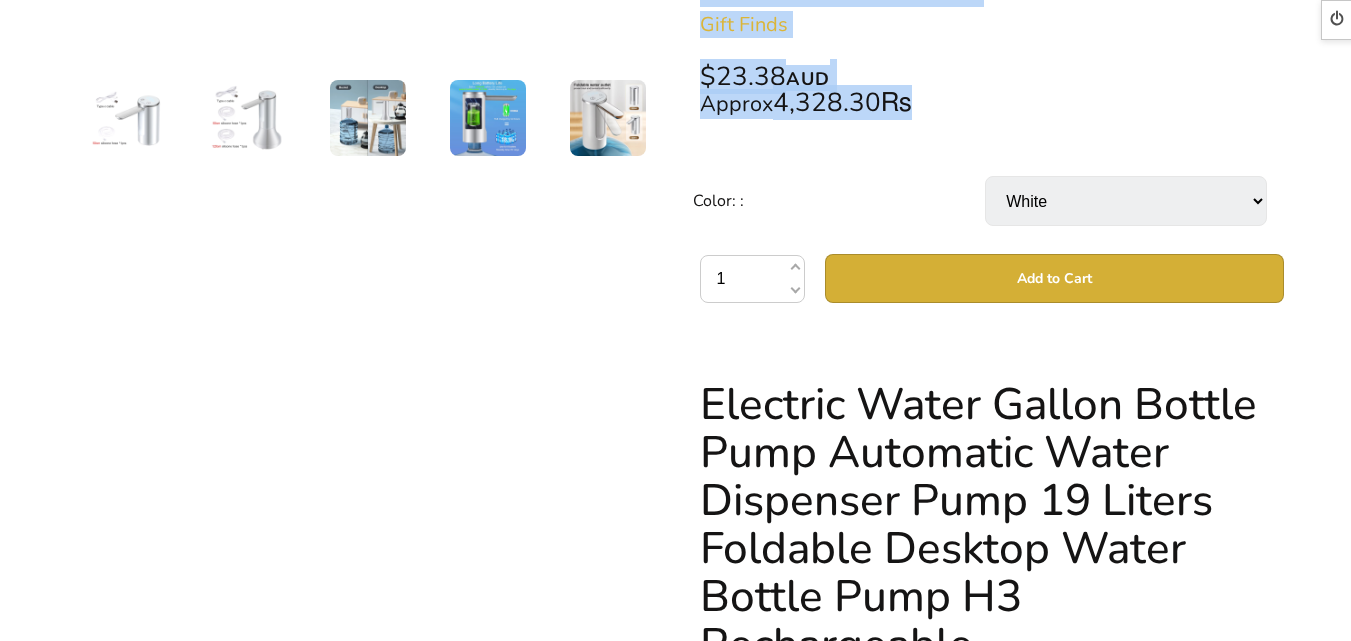 drag, startPoint x: 1346, startPoint y: 206, endPoint x: 1361, endPoint y: 151, distance: 57.00877 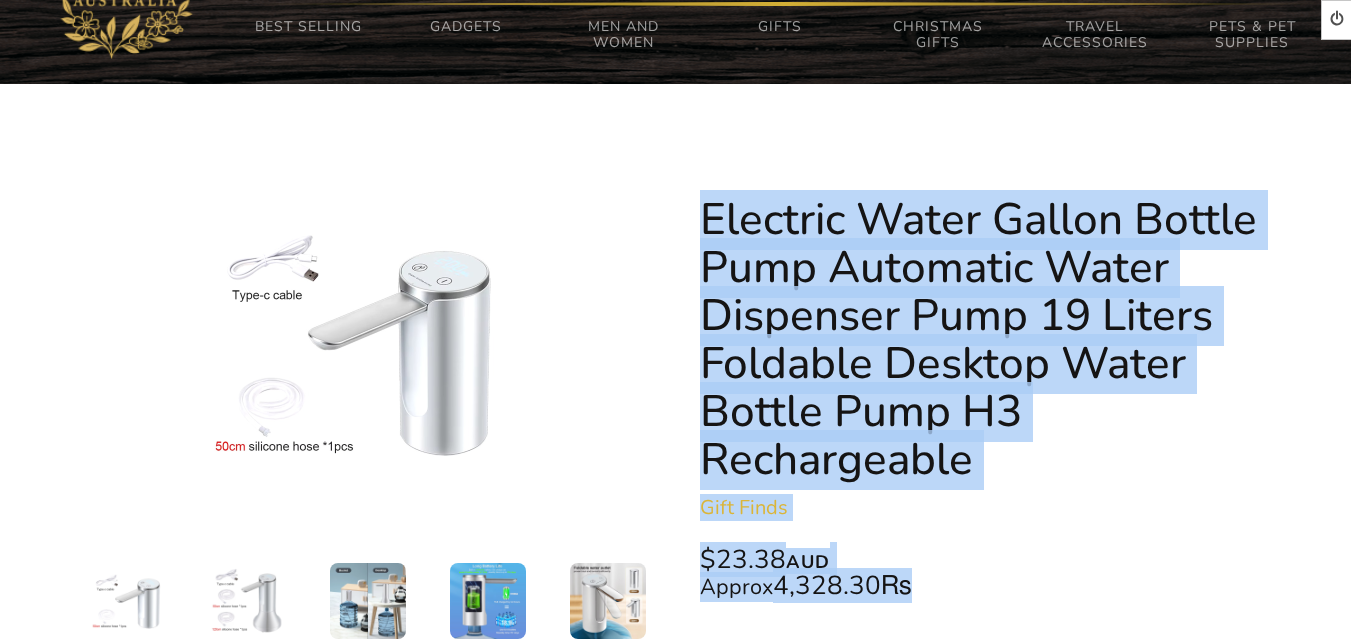 scroll, scrollTop: 101, scrollLeft: 0, axis: vertical 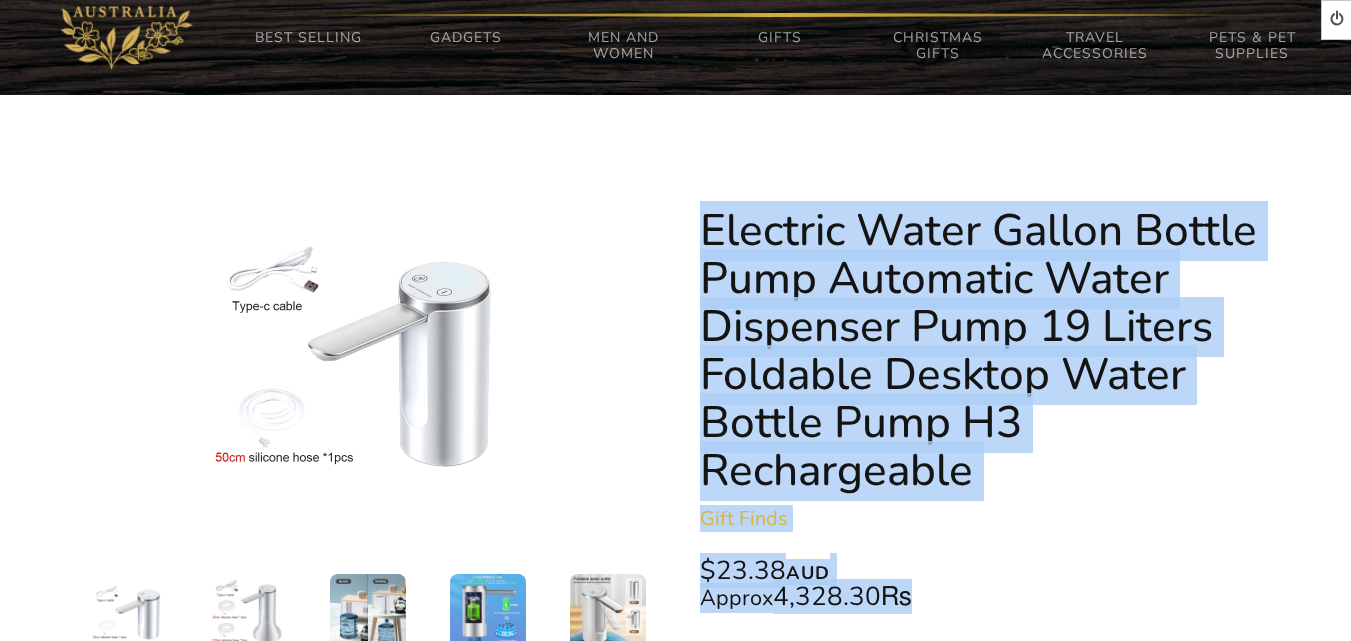 click at bounding box center (360, 354) 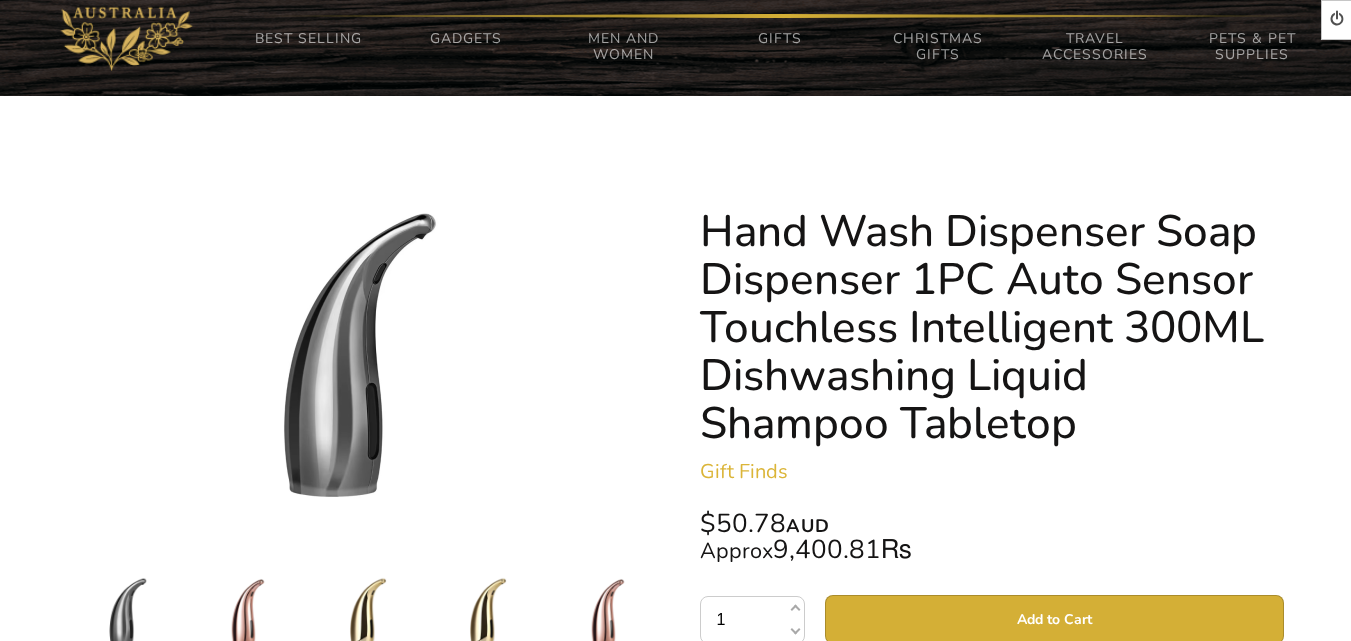 scroll, scrollTop: 0, scrollLeft: 0, axis: both 